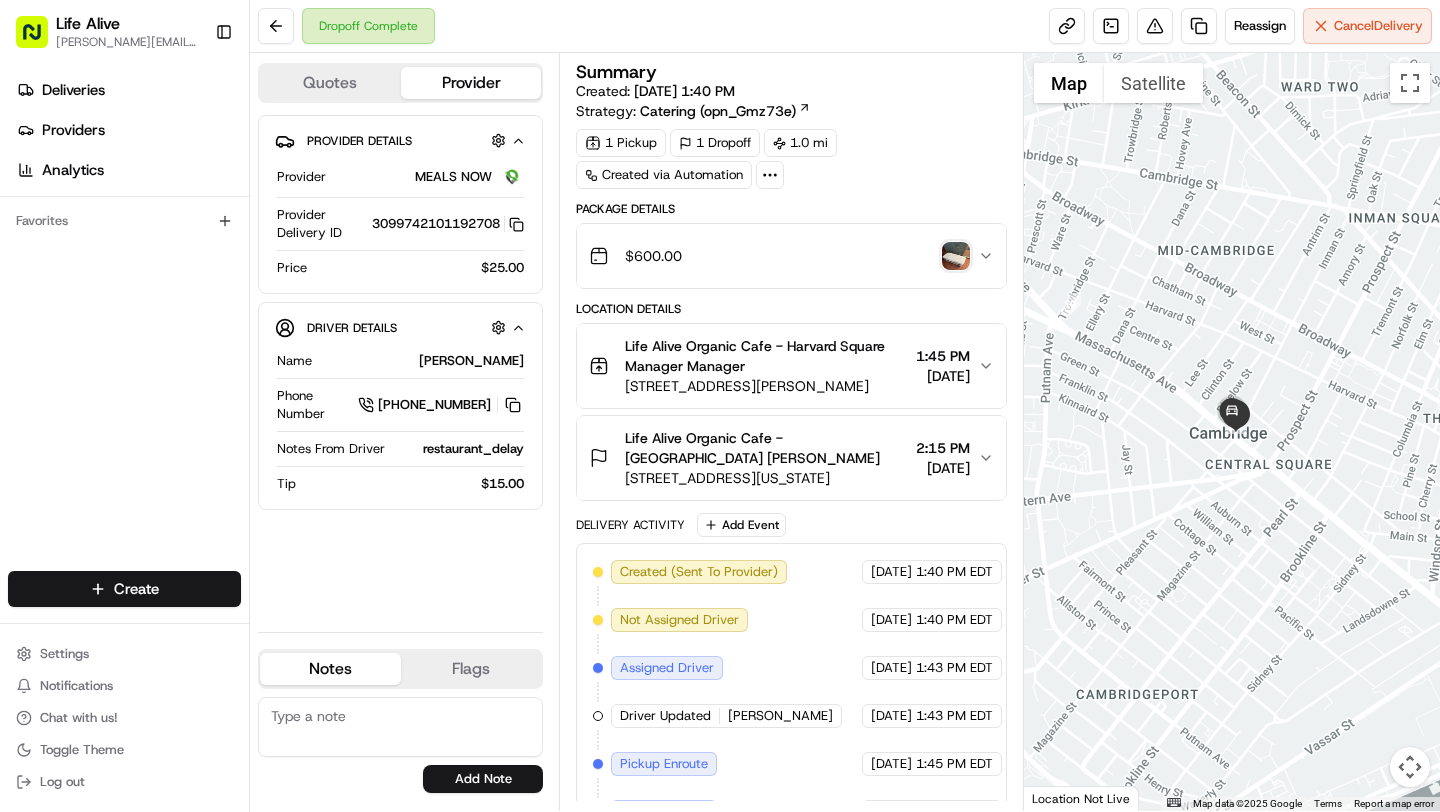 scroll, scrollTop: 0, scrollLeft: 0, axis: both 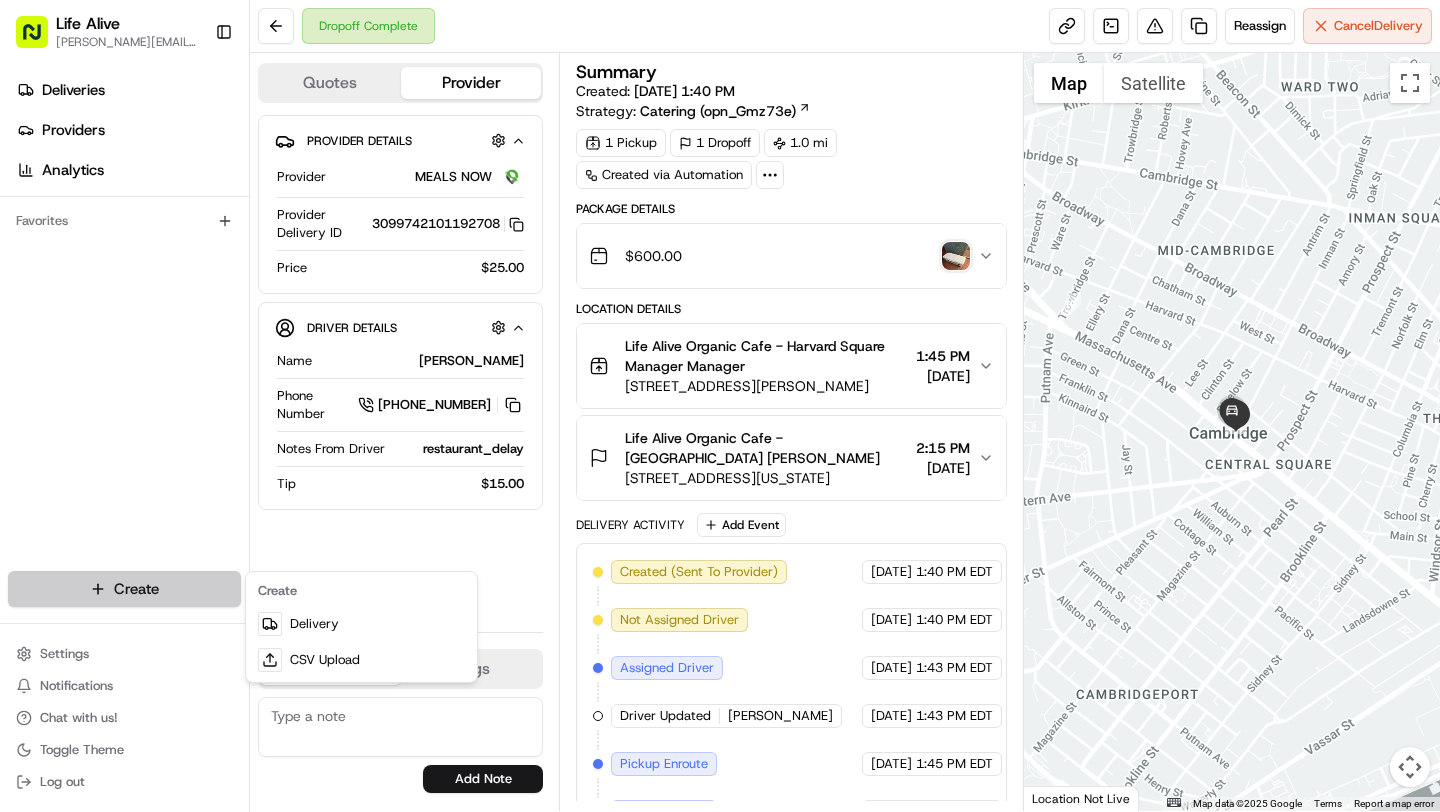 click on "Life Alive [PERSON_NAME][EMAIL_ADDRESS][DOMAIN_NAME] Toggle Sidebar Deliveries Providers Analytics Favorites Main Menu Members & Organization Organization Users Roles Preferences Customization Tracking Orchestration Automations Dispatch Strategy Locations Pickup Locations Dropoff Locations Billing Billing Refund Requests Integrations Notification Triggers Webhooks API Keys Request Logs Create Settings Notifications Chat with us! Toggle Theme Log out Dropoff Complete Reassign Cancel  Delivery Quotes Provider Provider Details Hidden ( 3 ) Provider MEALS NOW   Provider Delivery ID 3099742101192708 Copy  3099742101192708 Price $25.00 Driver Details Hidden ( 9 ) Name [PERSON_NAME] Phone Number [PHONE_NUMBER] Notes From Driver restaurant_delay Tip $15.00 Notes Flags [PERSON_NAME][EMAIL_ADDRESS][DOMAIN_NAME] [PERSON_NAME][EMAIL_ADDRESS][DOMAIN_NAME] [EMAIL_ADDRESS][DOMAIN_NAME] [EMAIL_ADDRESS][PERSON_NAME][DOMAIN_NAME] [PERSON_NAME][EMAIL_ADDRESS][DOMAIN_NAME] [PERSON_NAME][EMAIL_ADDRESS][DOMAIN_NAME] [PERSON_NAME][EMAIL_ADDRESS][DOMAIN_NAME] [PERSON_NAME][EMAIL_ADDRESS][DOMAIN_NAME] [PERSON_NAME][EMAIL_ADDRESS][DOMAIN_NAME] [PERSON_NAME][EMAIL_ADDRESS][DOMAIN_NAME] [PERSON_NAME][EMAIL_ADDRESS][DOMAIN_NAME] Add Note [PERSON_NAME][EMAIL_ADDRESS][DOMAIN_NAME]" at bounding box center (720, 406) 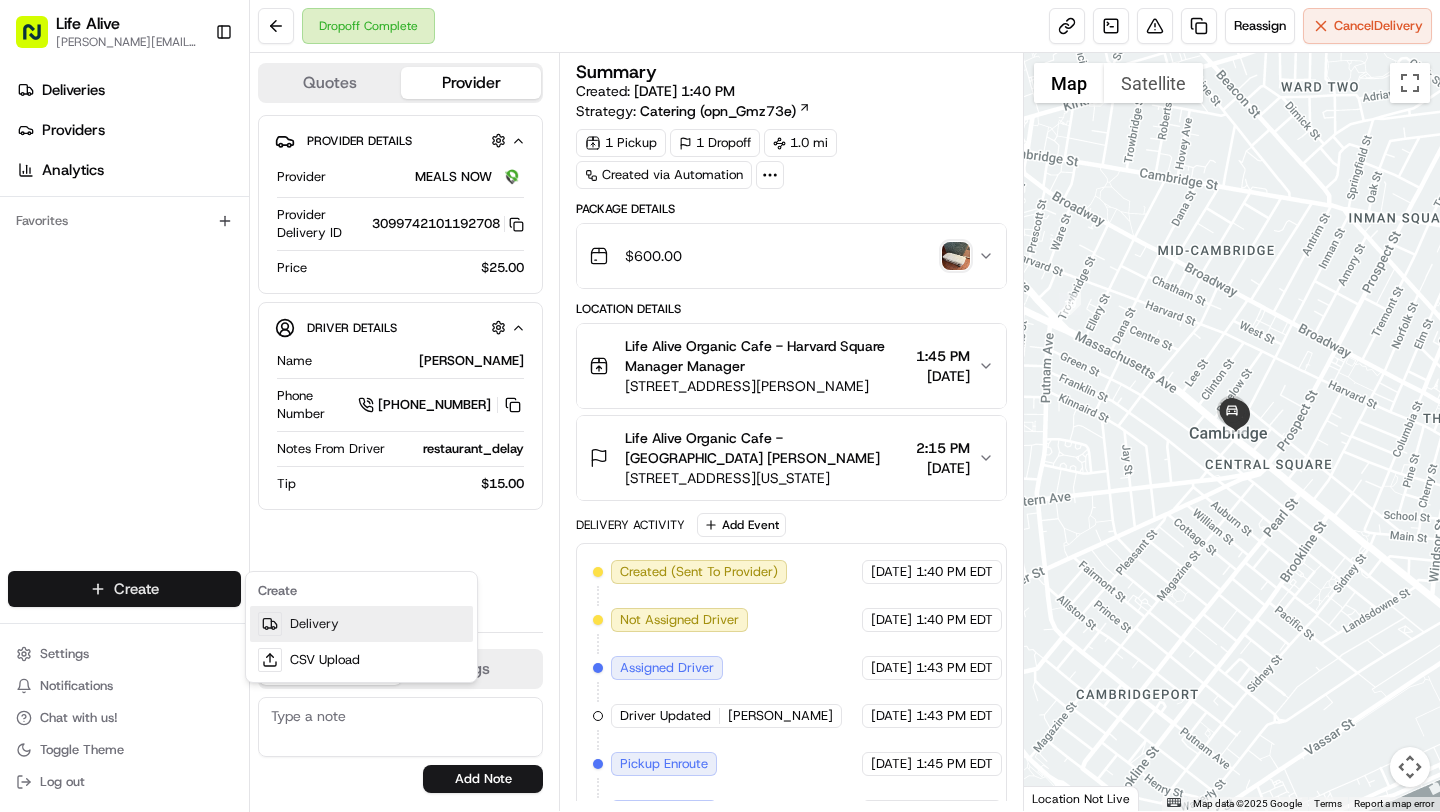 click on "Delivery" at bounding box center (361, 624) 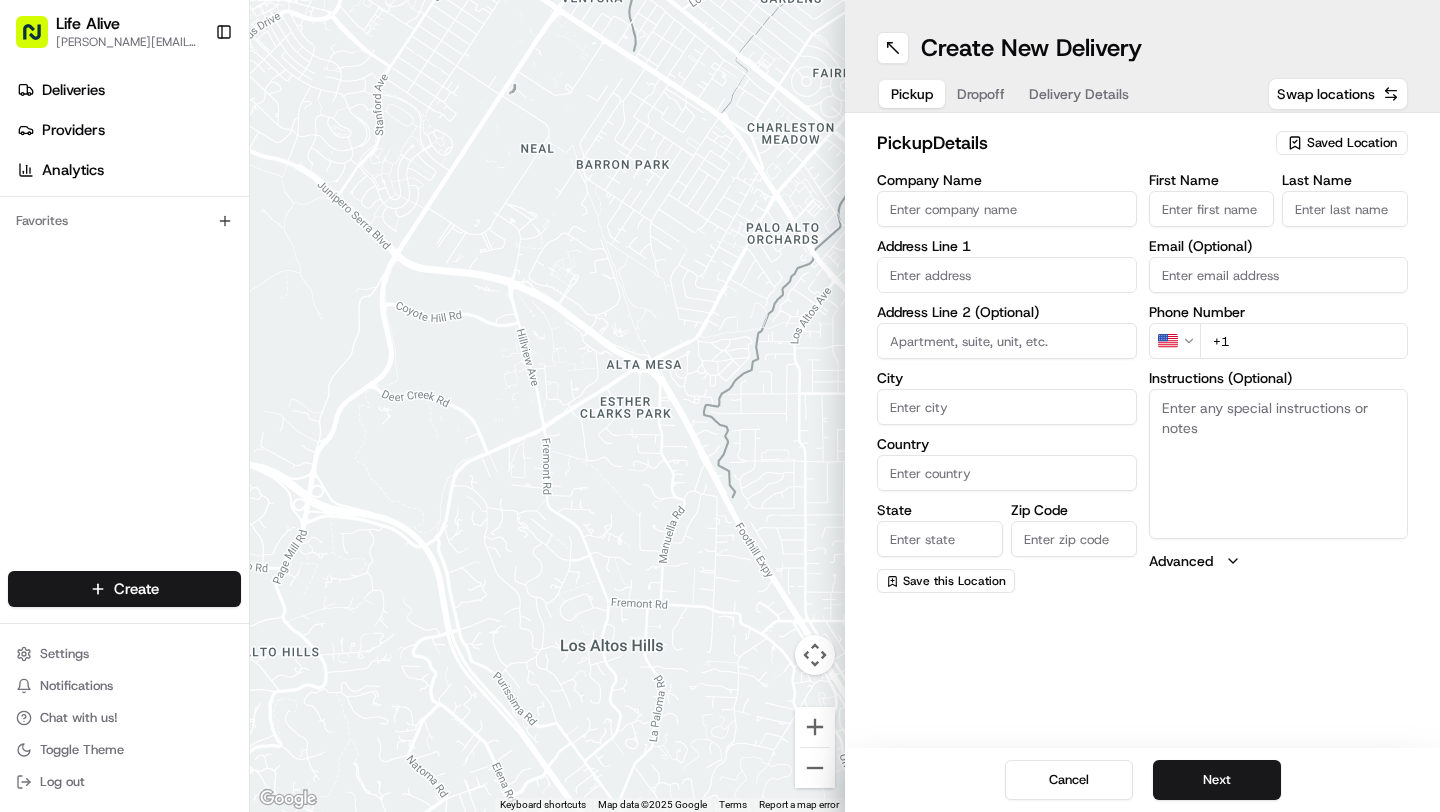 click on "Company Name" at bounding box center [1007, 209] 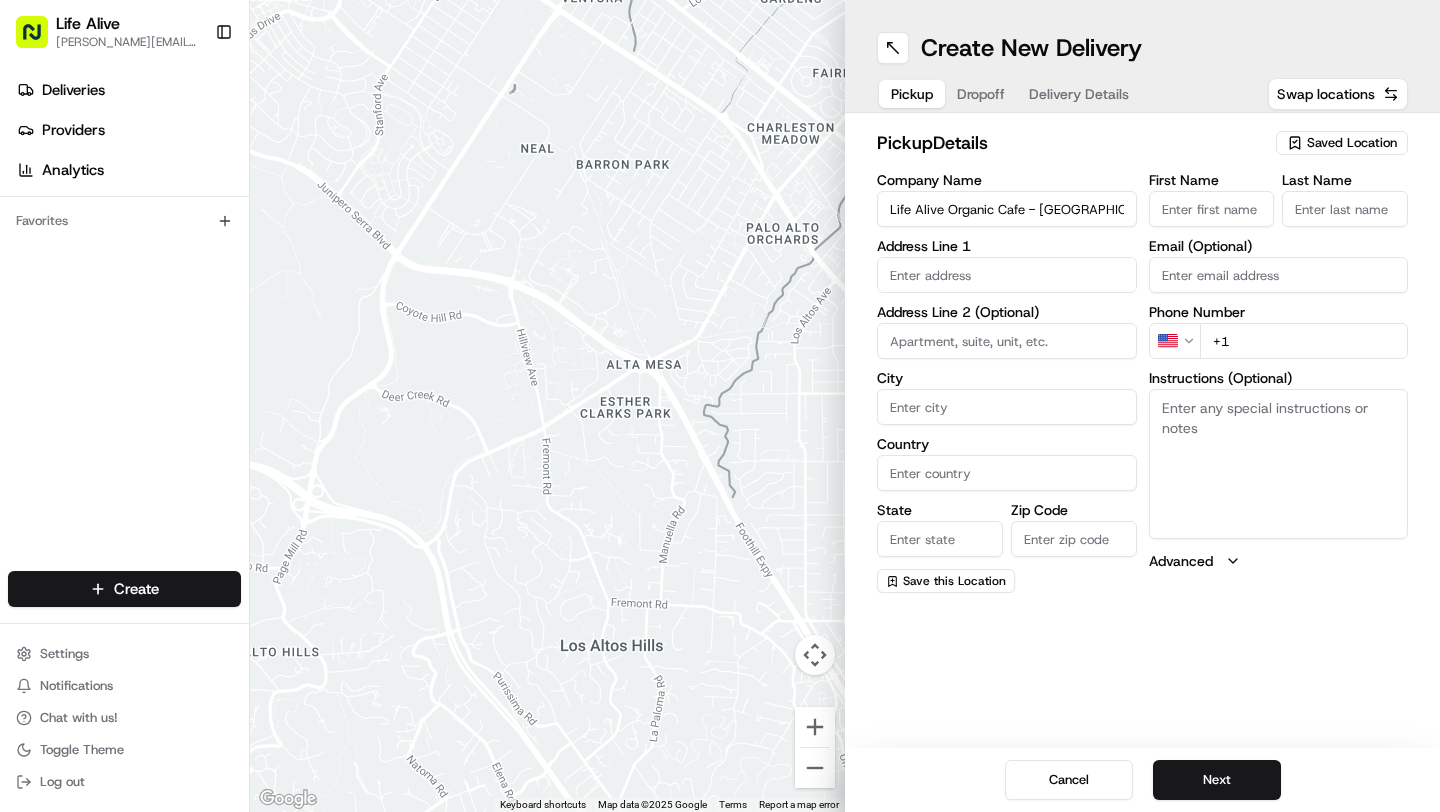 type on "[STREET_ADDRESS][US_STATE]" 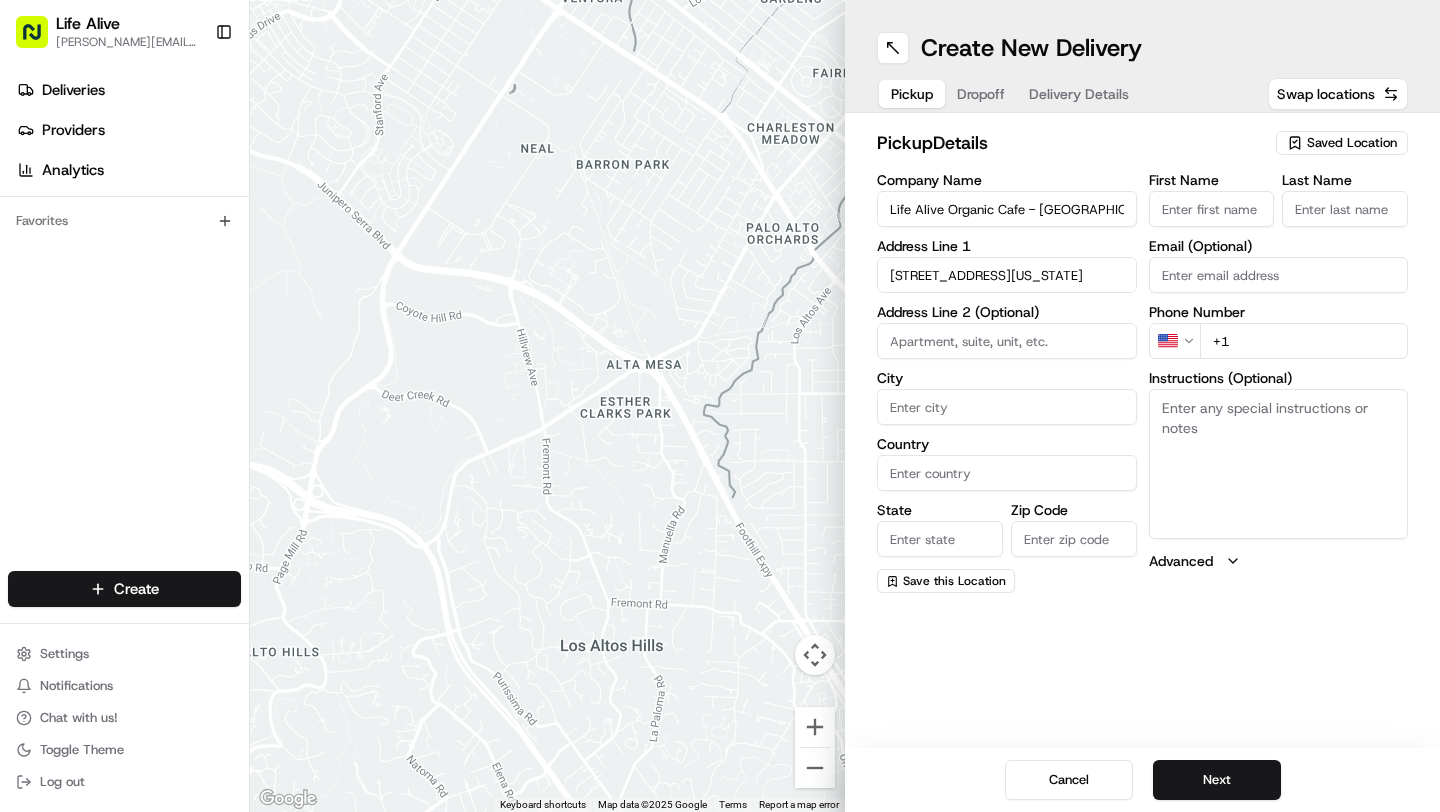 type on "[GEOGRAPHIC_DATA]" 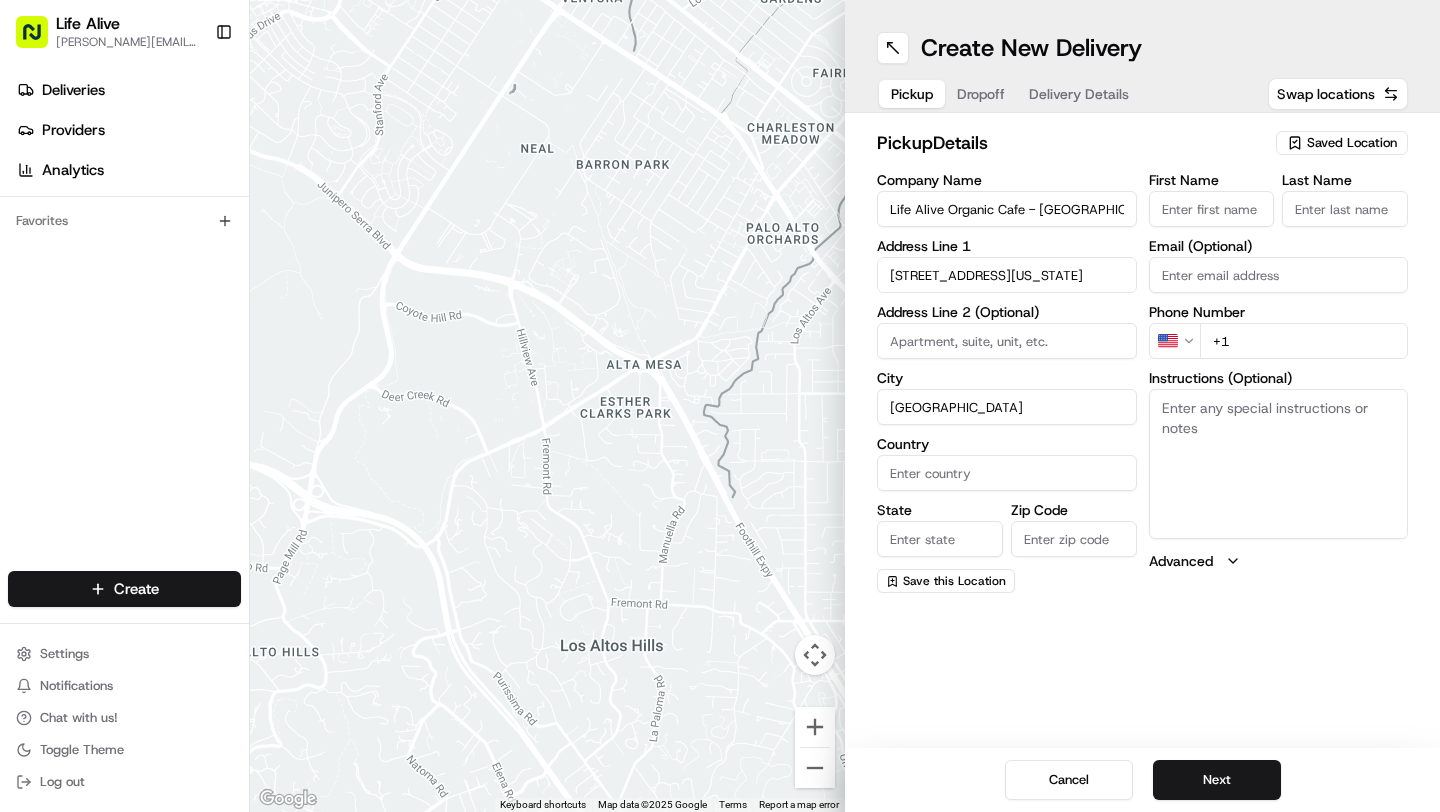 type on "[GEOGRAPHIC_DATA]" 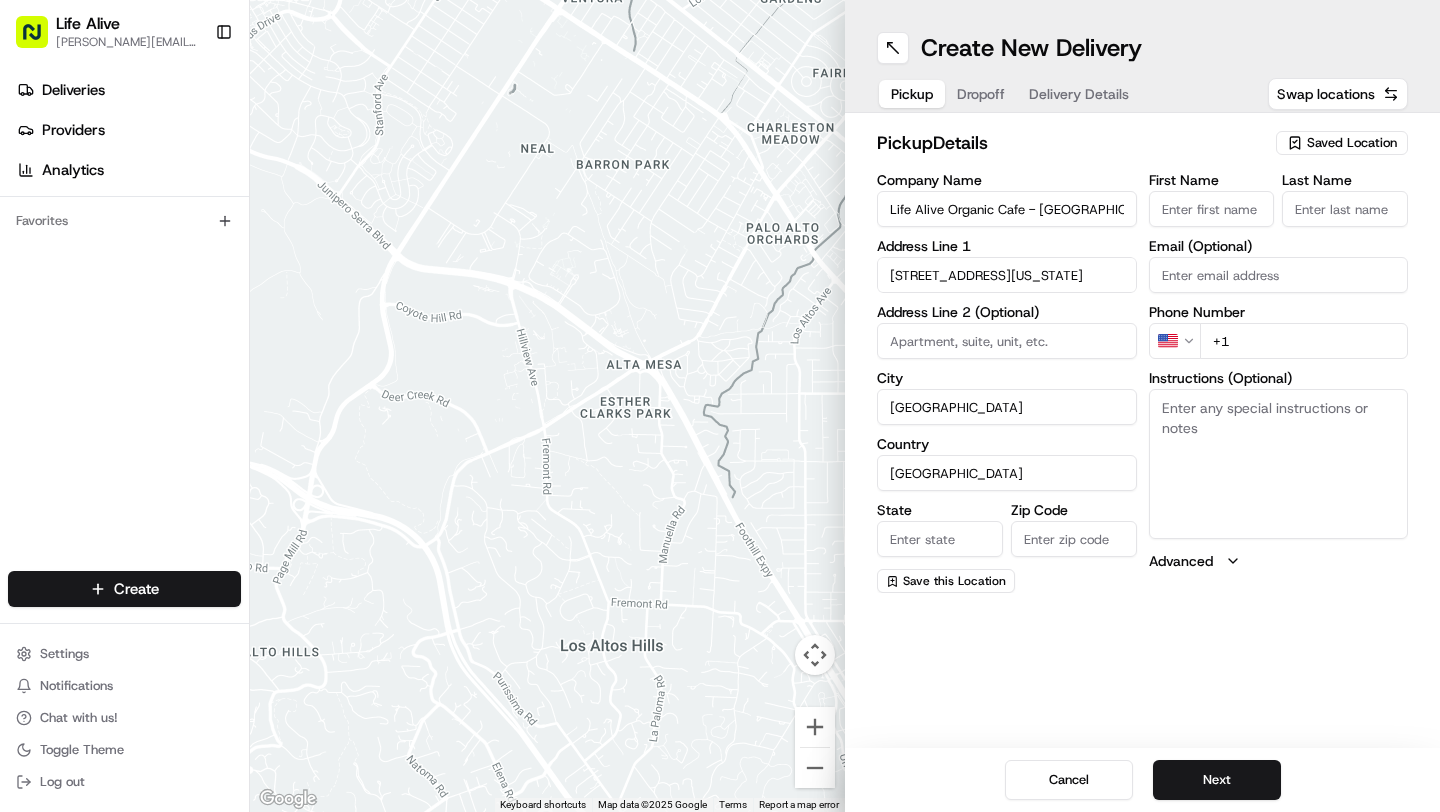 type on "MA" 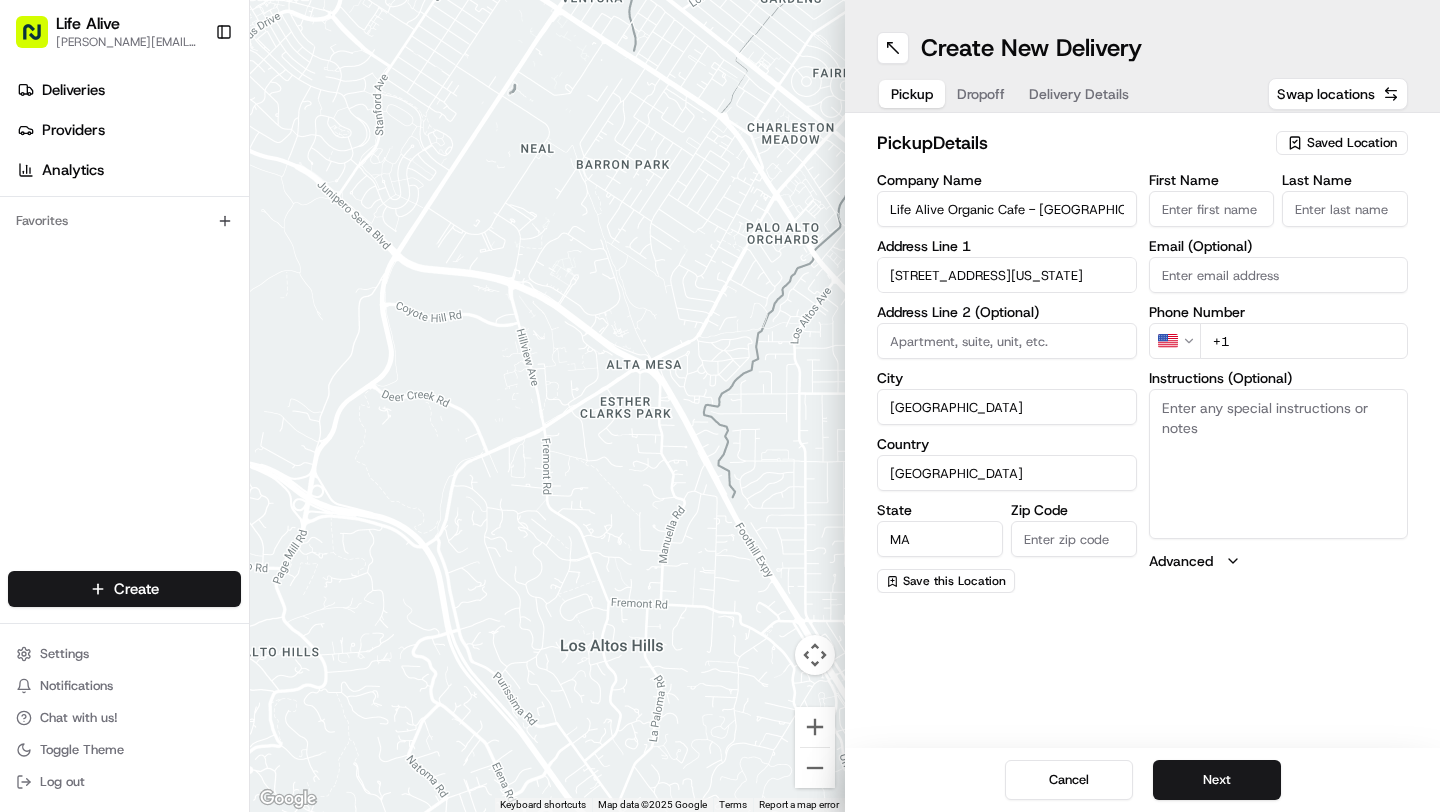 type on "02139" 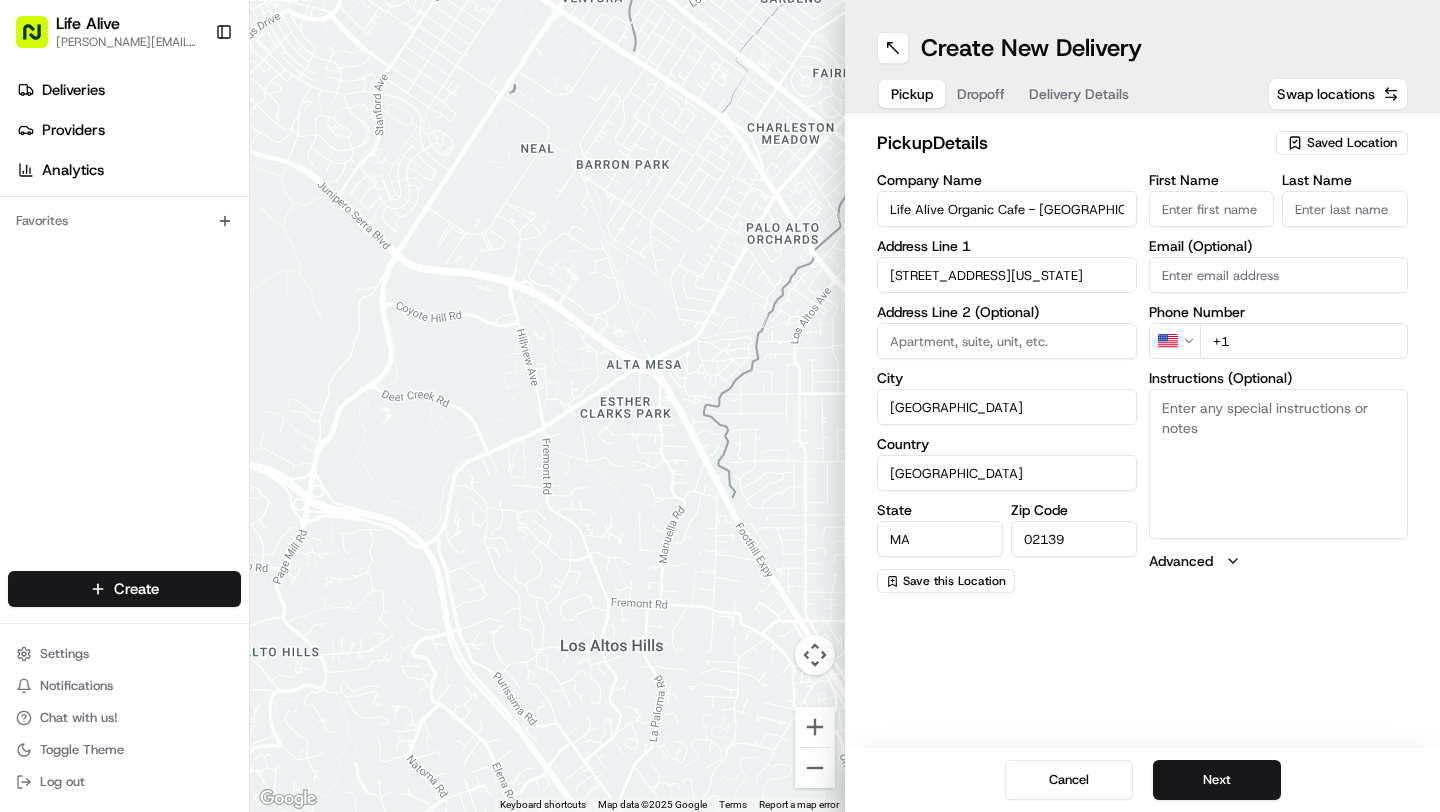 type on "[PERSON_NAME]" 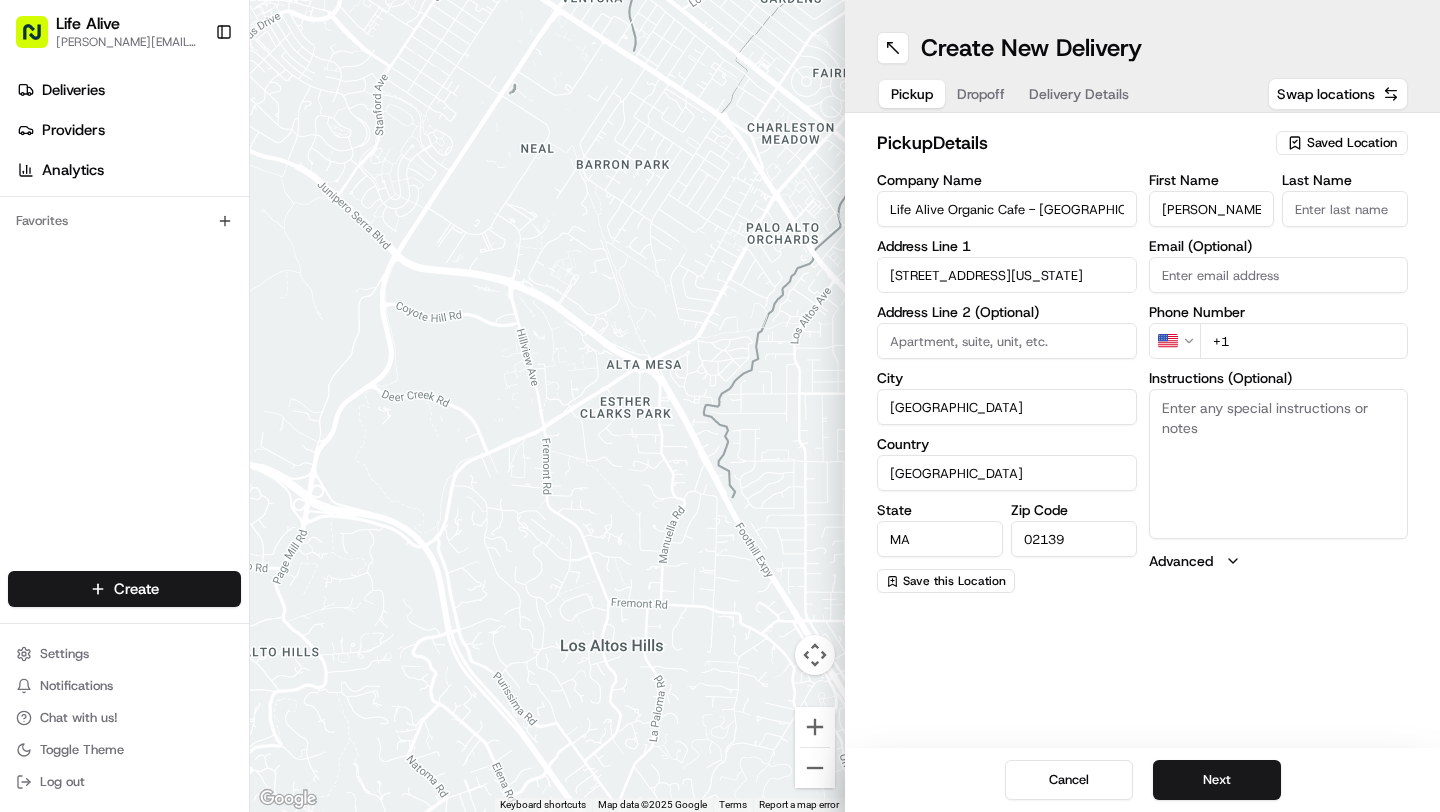 type on "Instasi" 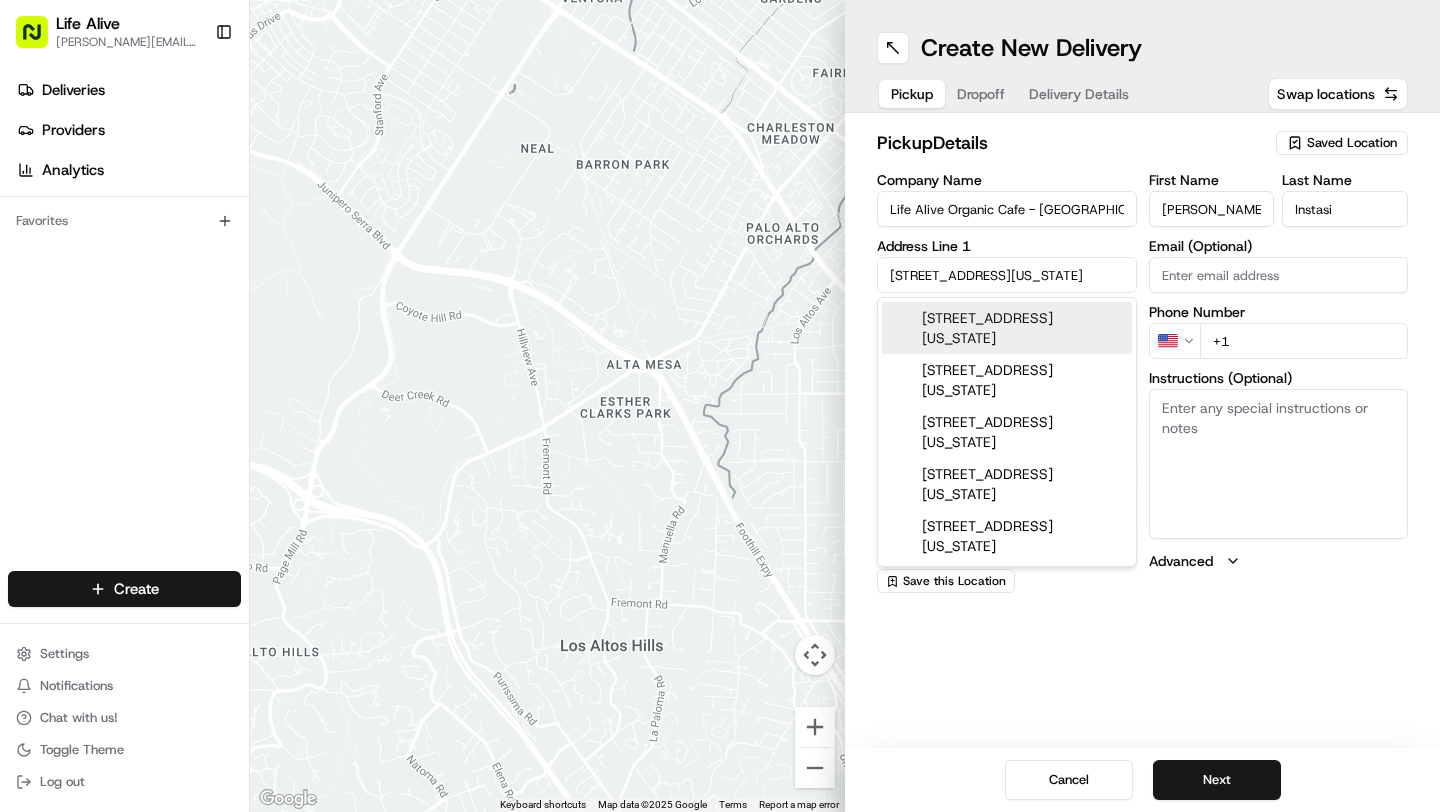 click on "+1" at bounding box center [1304, 341] 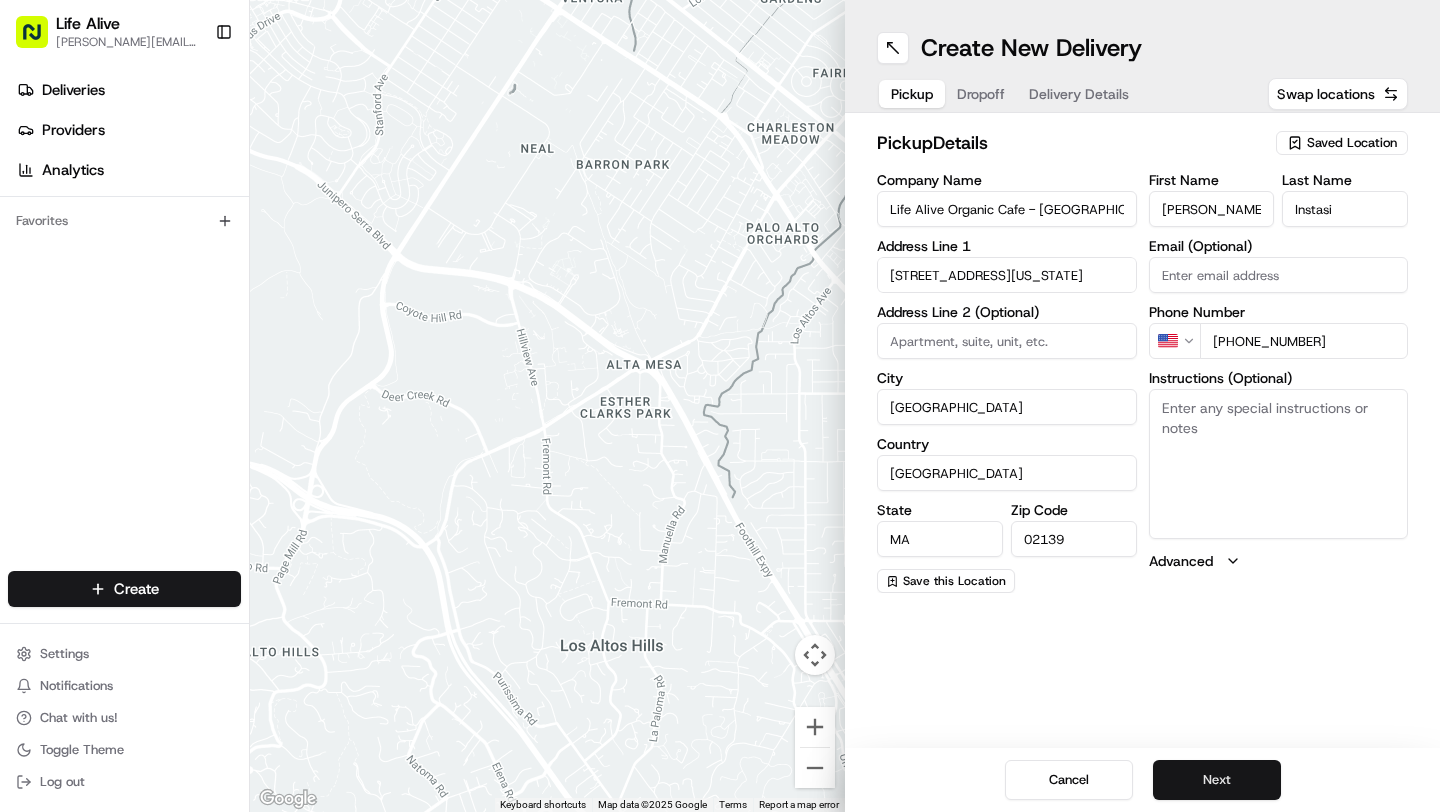 type on "[PHONE_NUMBER]" 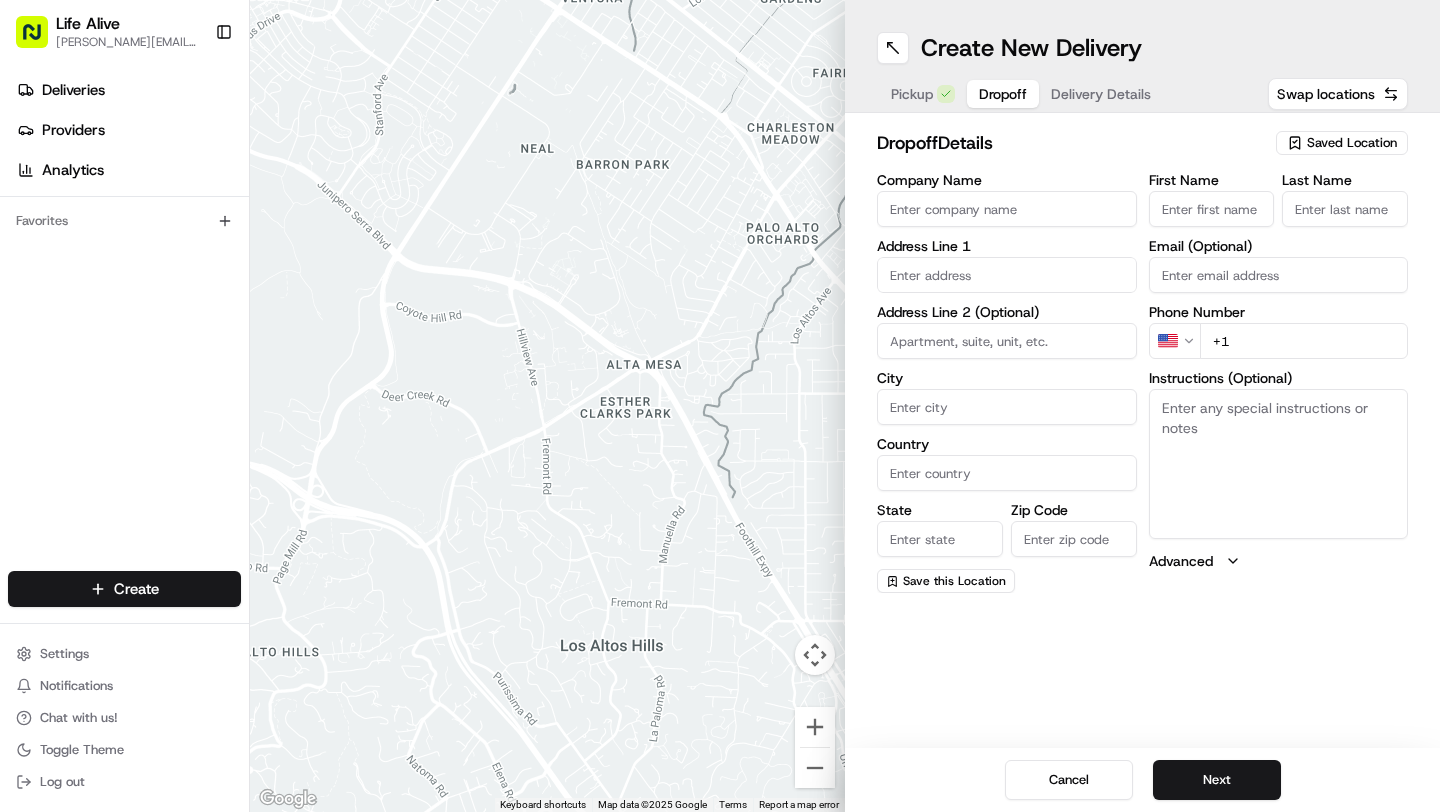 click on "Company Name" at bounding box center [1007, 180] 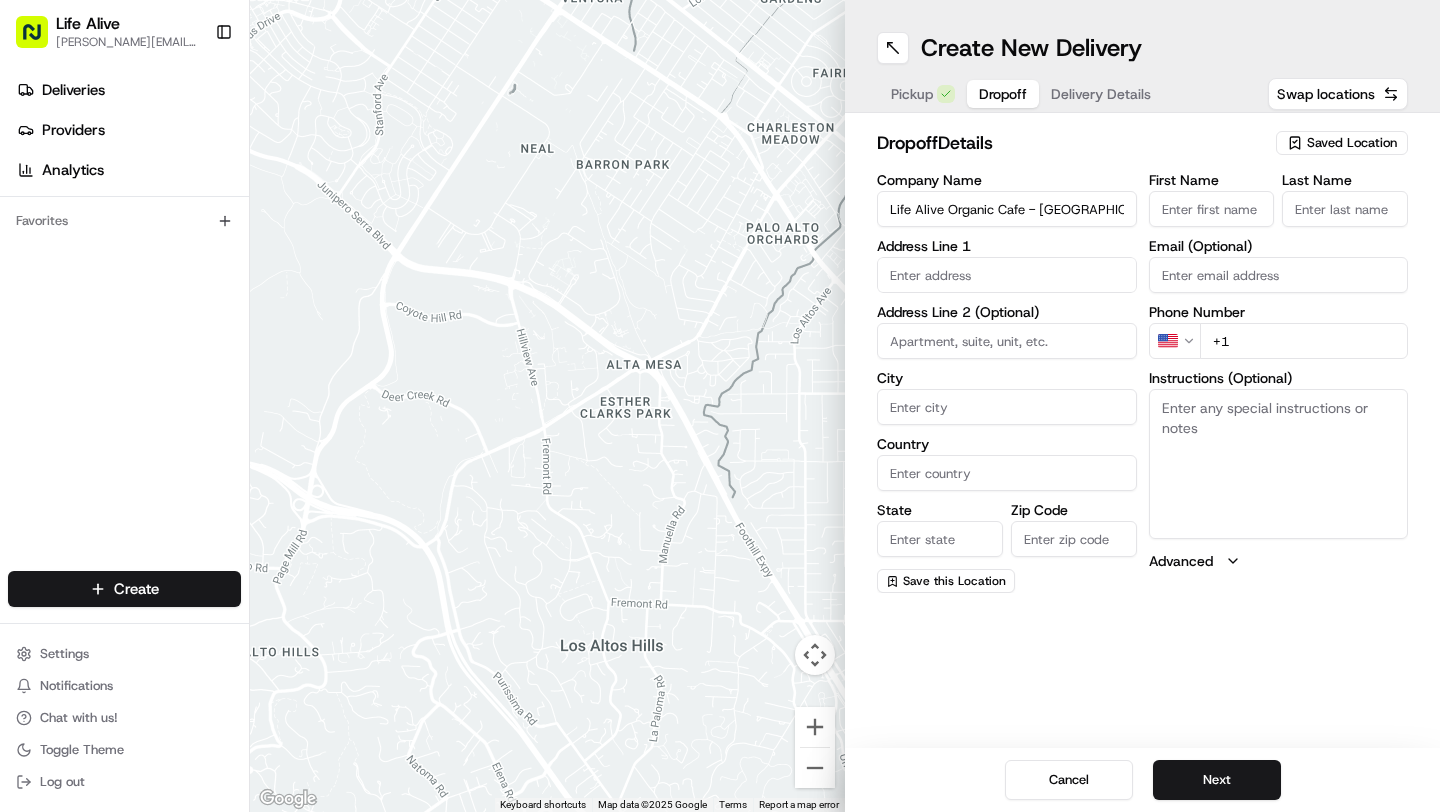 type on "[STREET_ADDRESS][PERSON_NAME]" 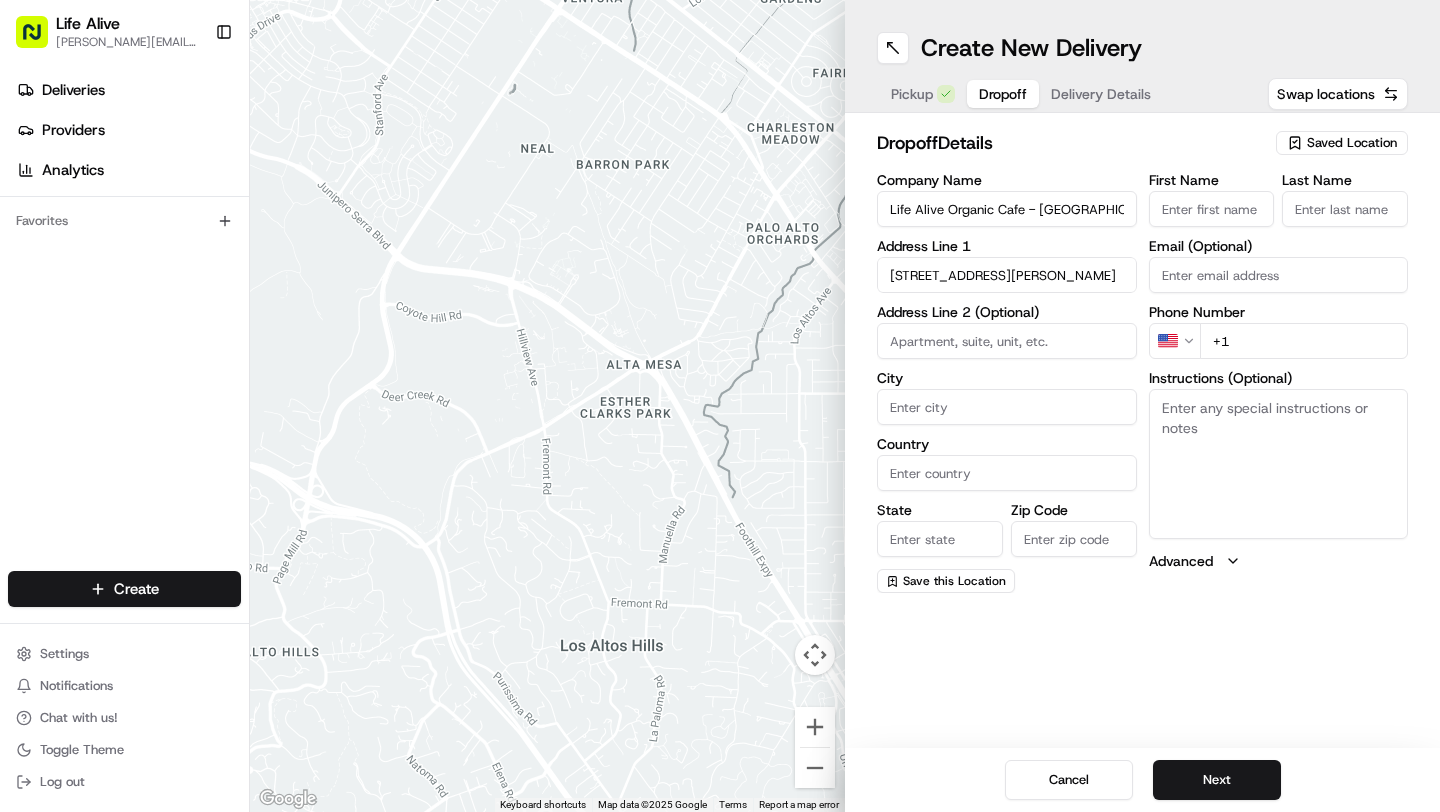 type on "[GEOGRAPHIC_DATA]" 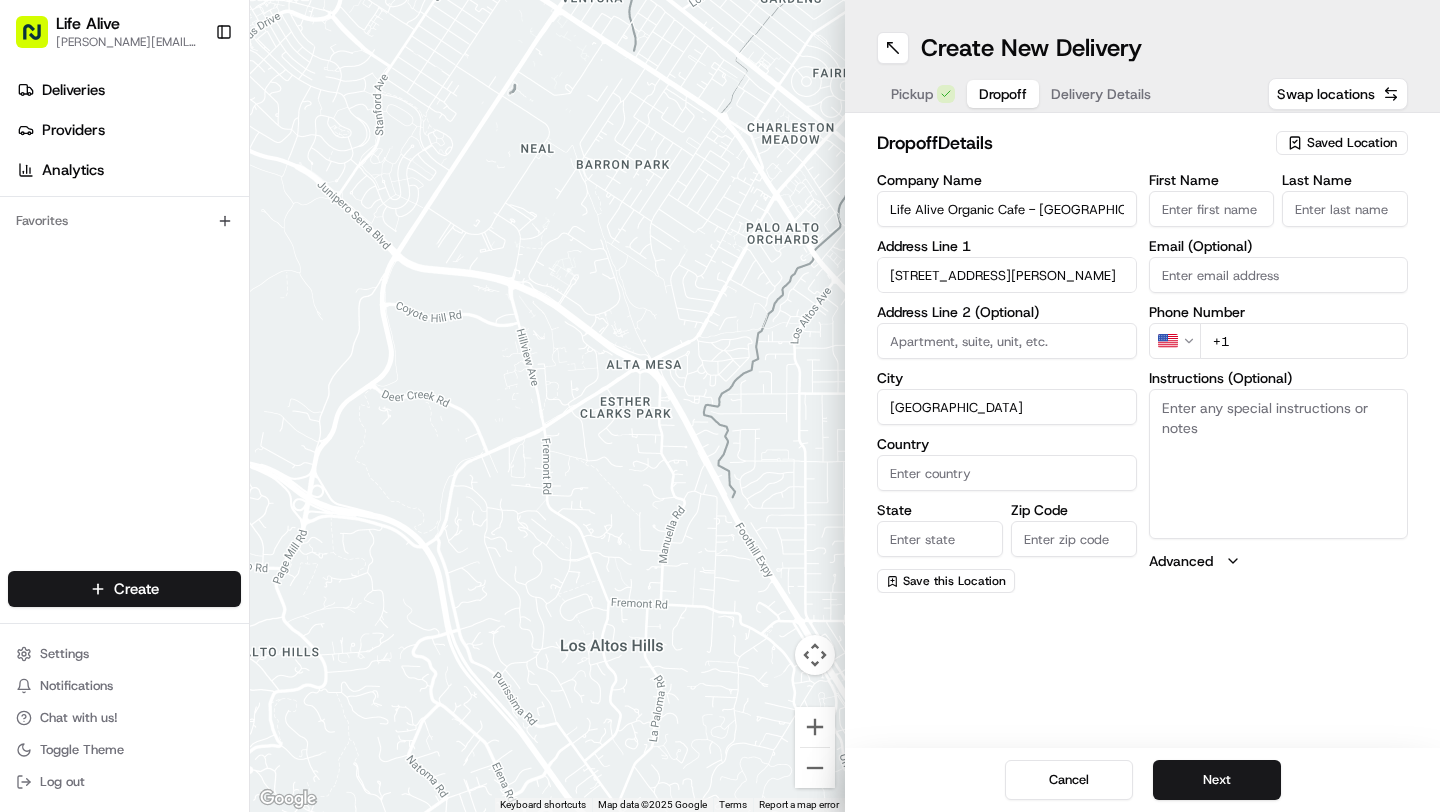 type on "[GEOGRAPHIC_DATA]" 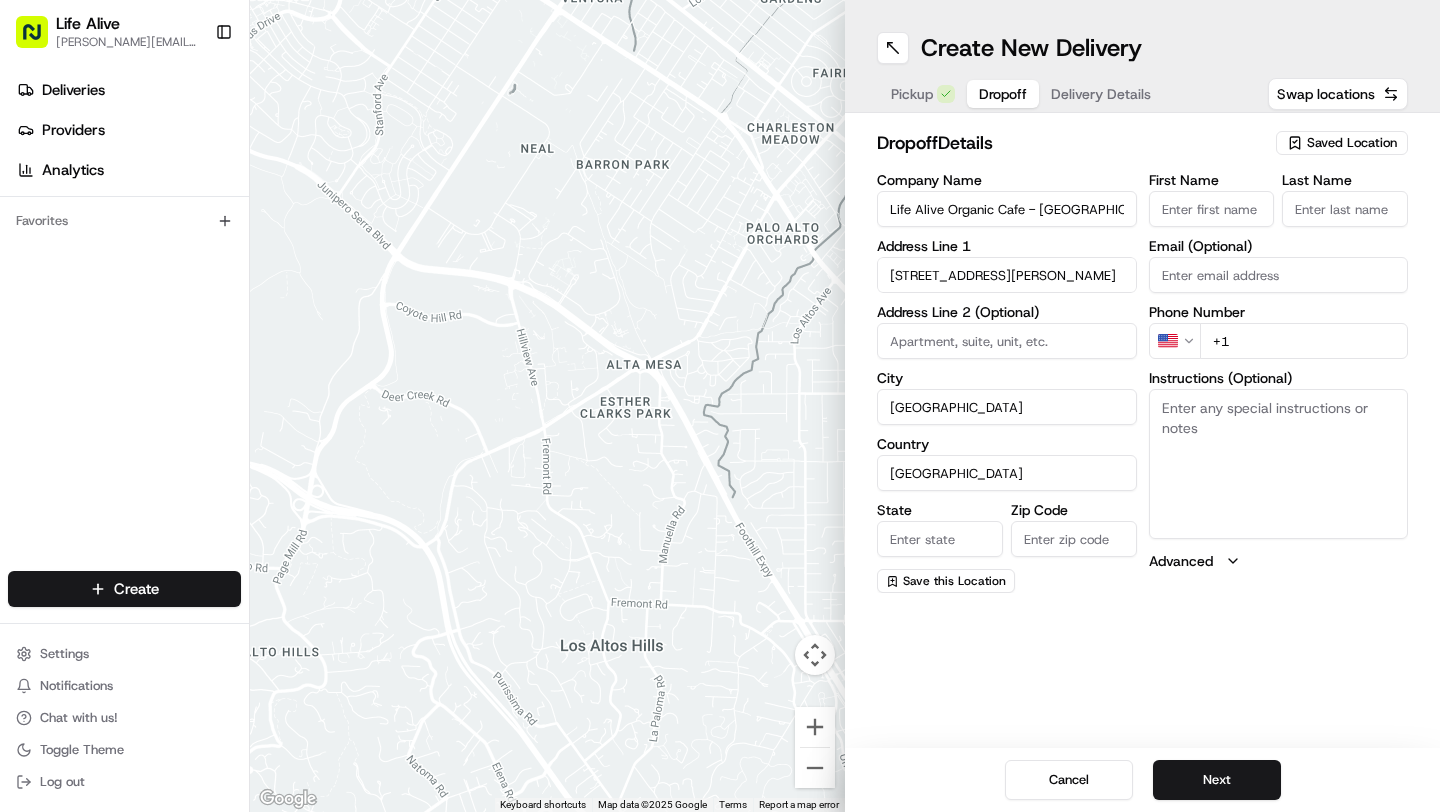 type on "MA" 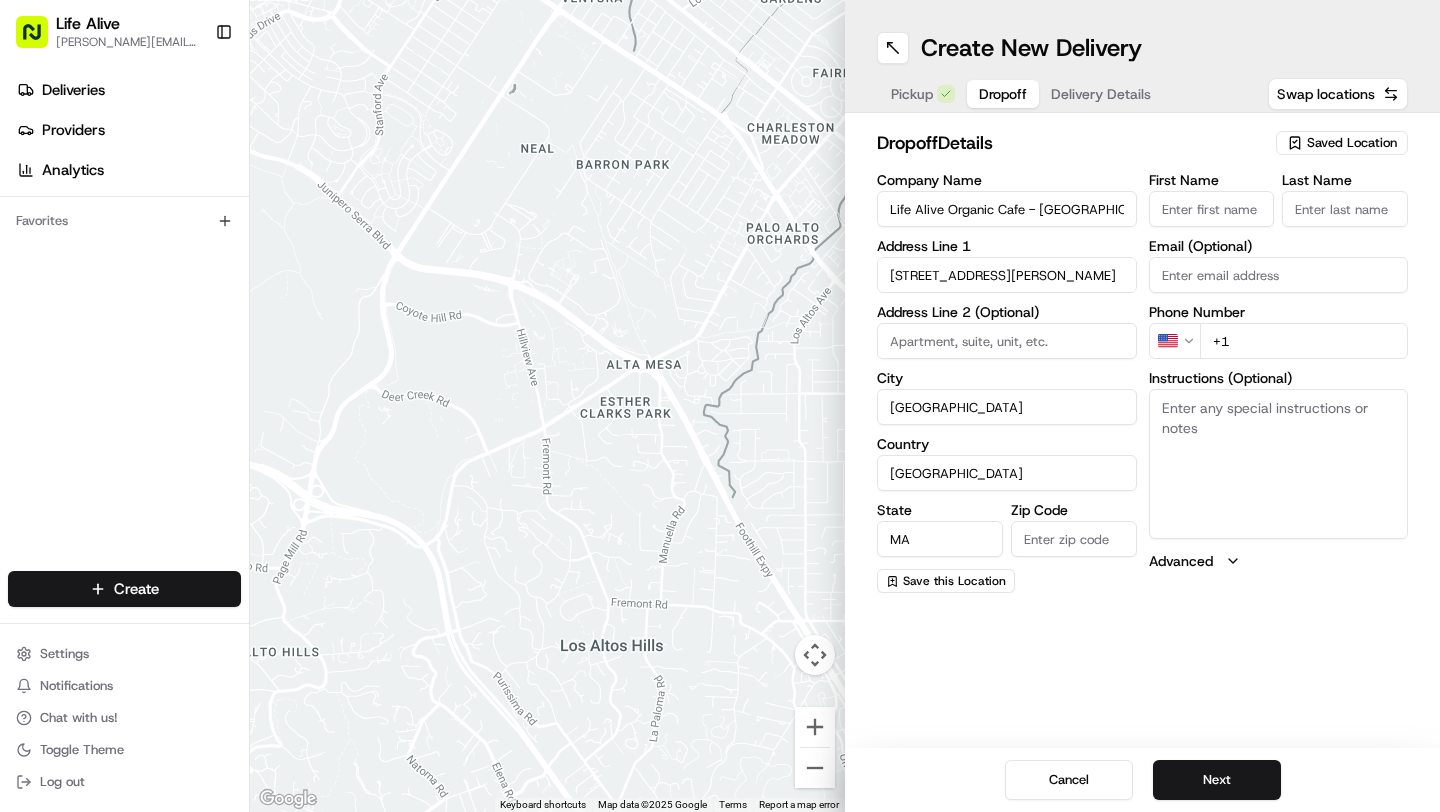 type on "02138" 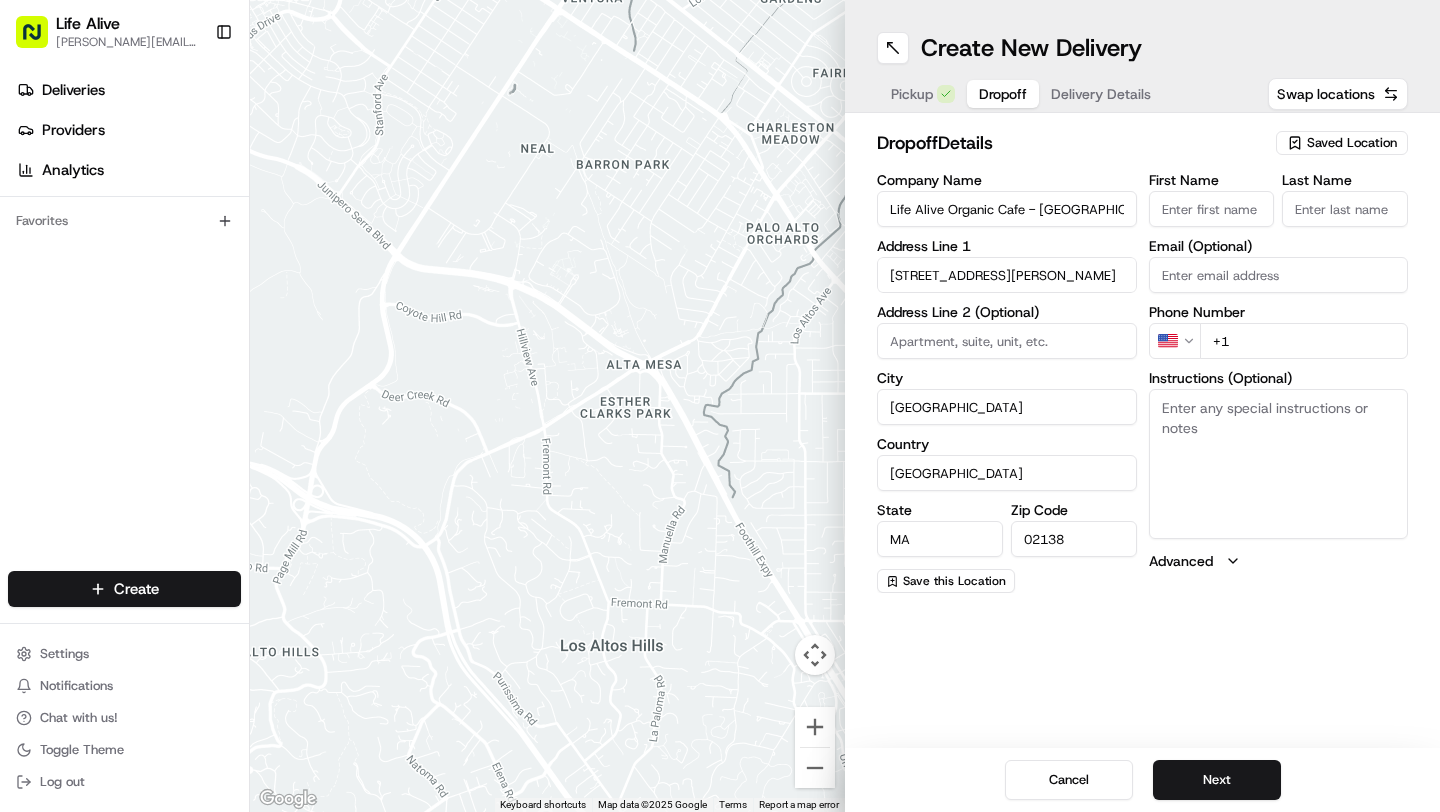 type on "Manager" 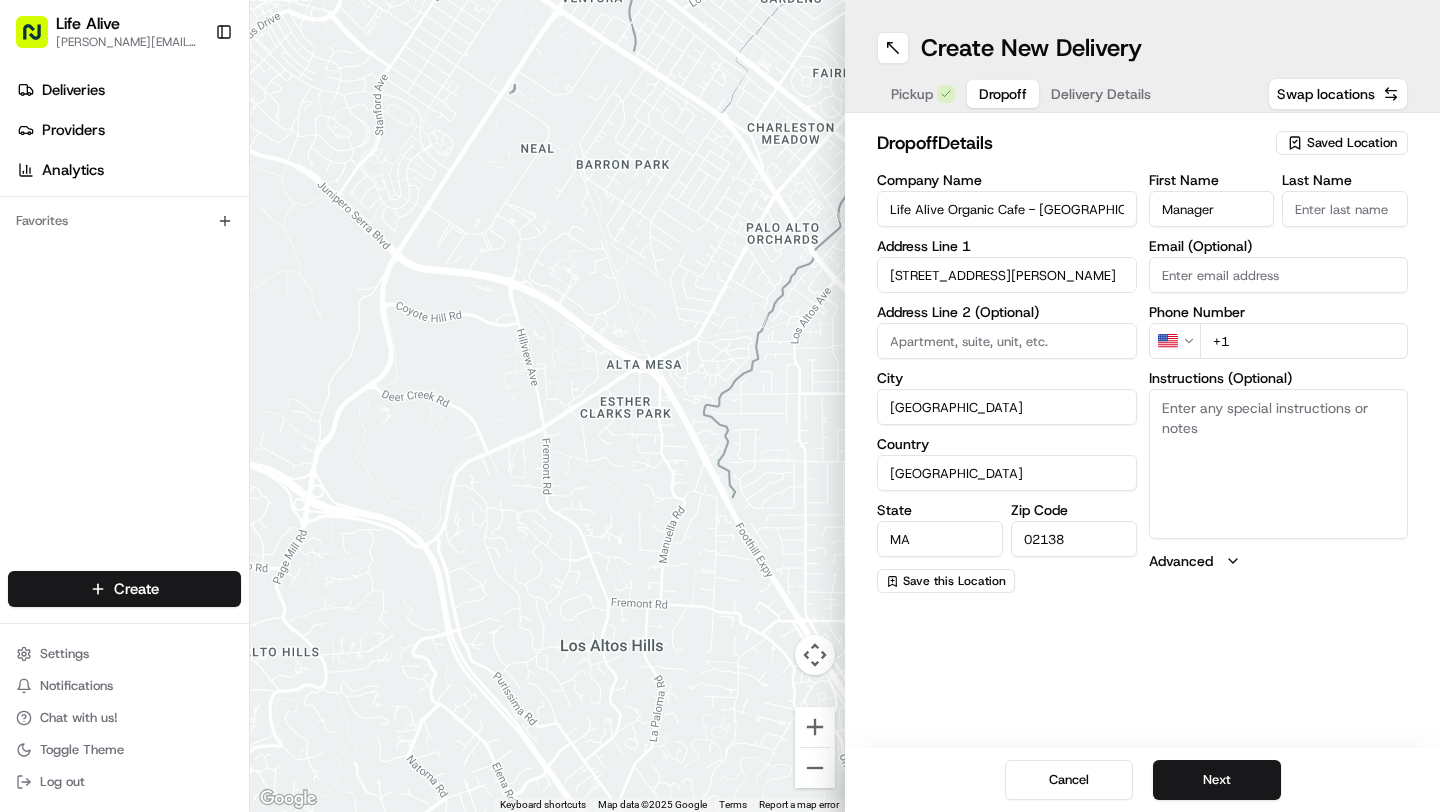 type on "Manager" 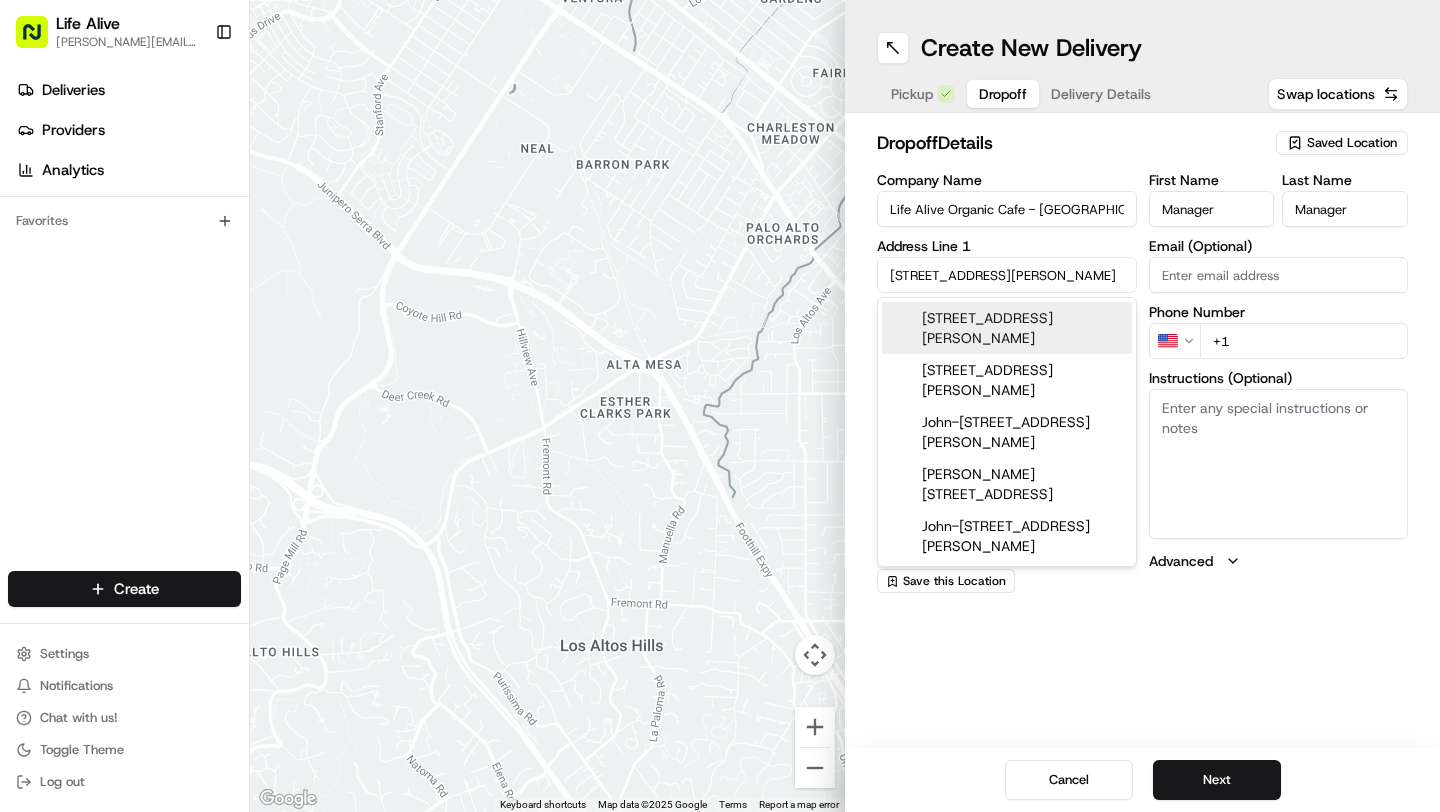 click on "+1" at bounding box center [1304, 341] 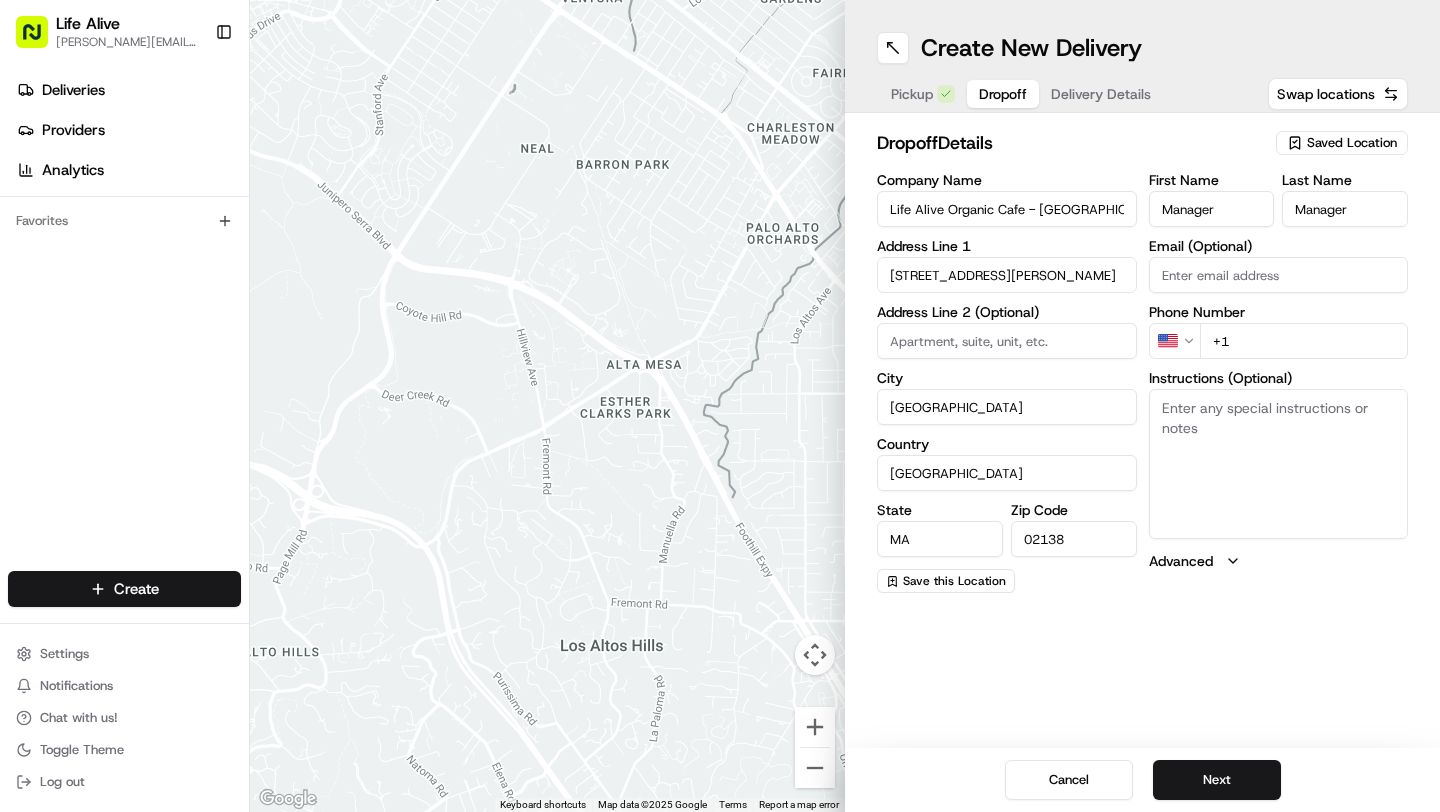 click on "+1" at bounding box center (1304, 341) 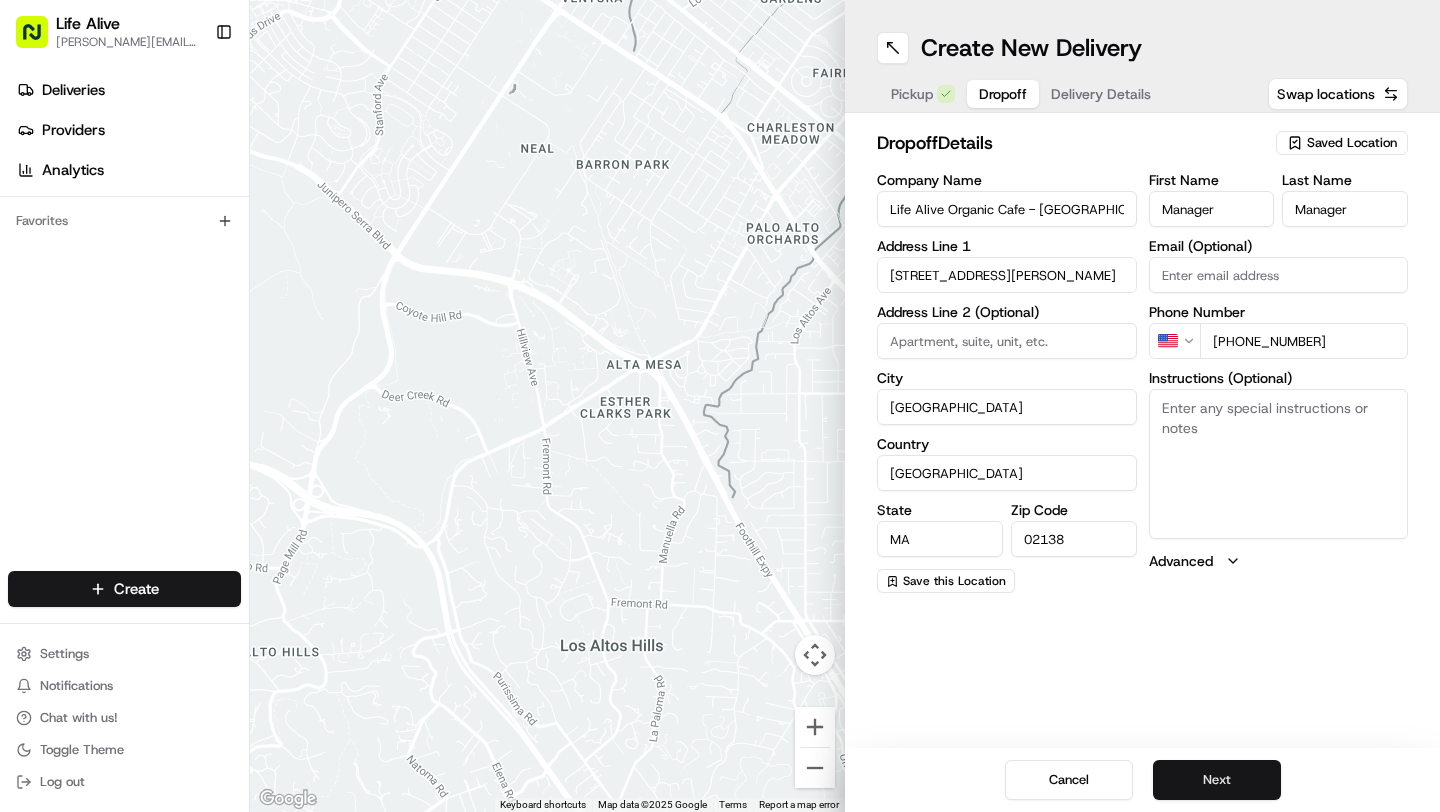 type on "[PHONE_NUMBER]" 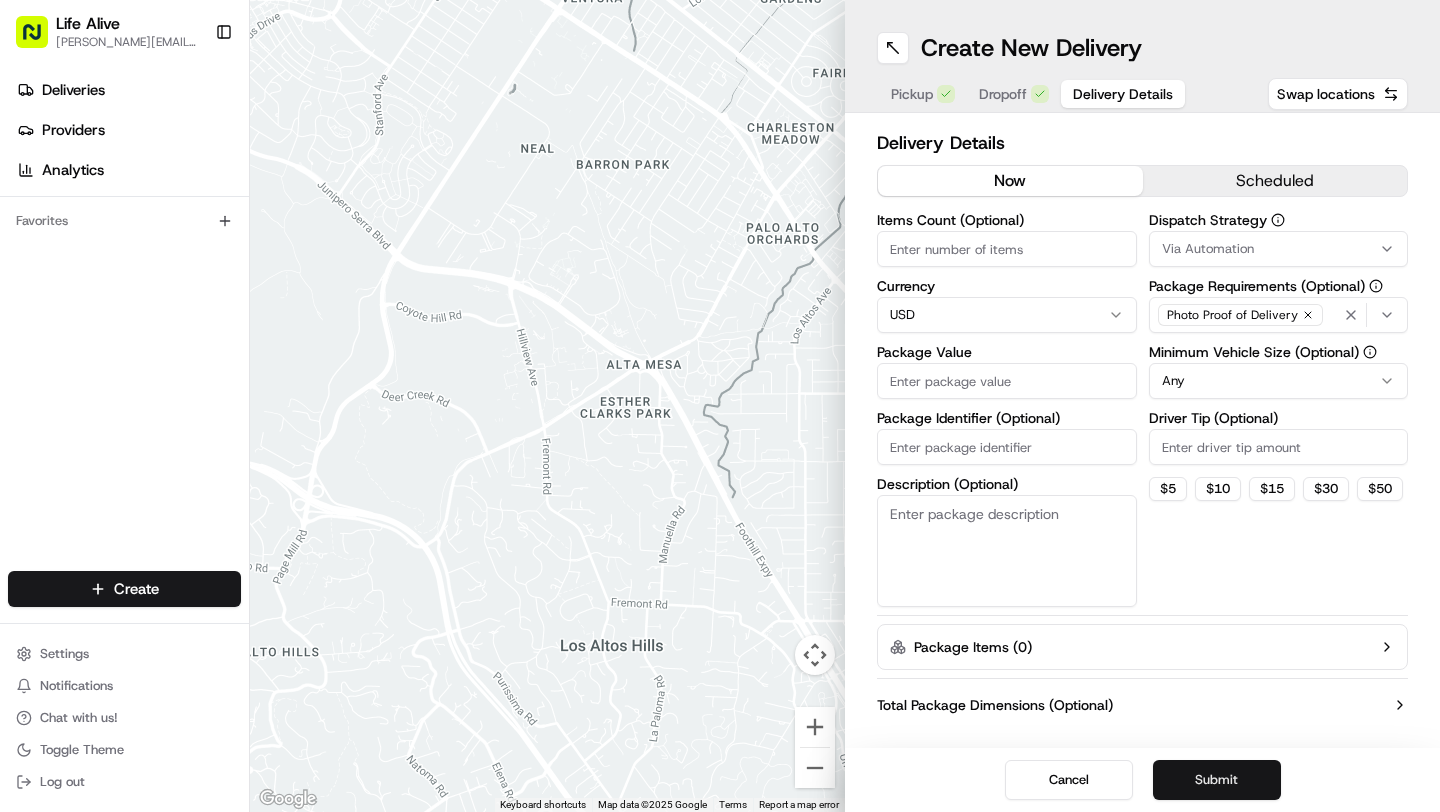 type 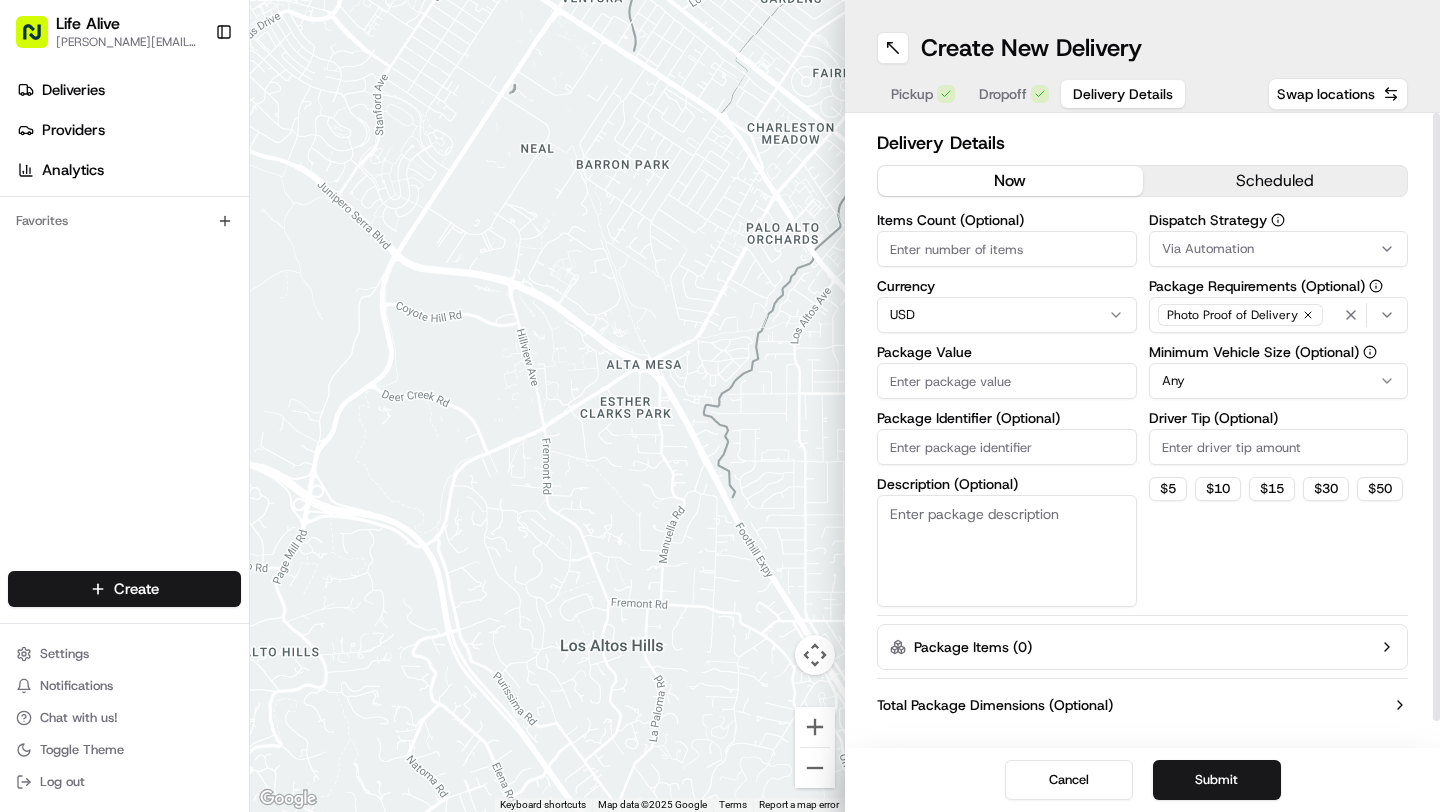 click on "Items Count (Optional)" at bounding box center [1007, 249] 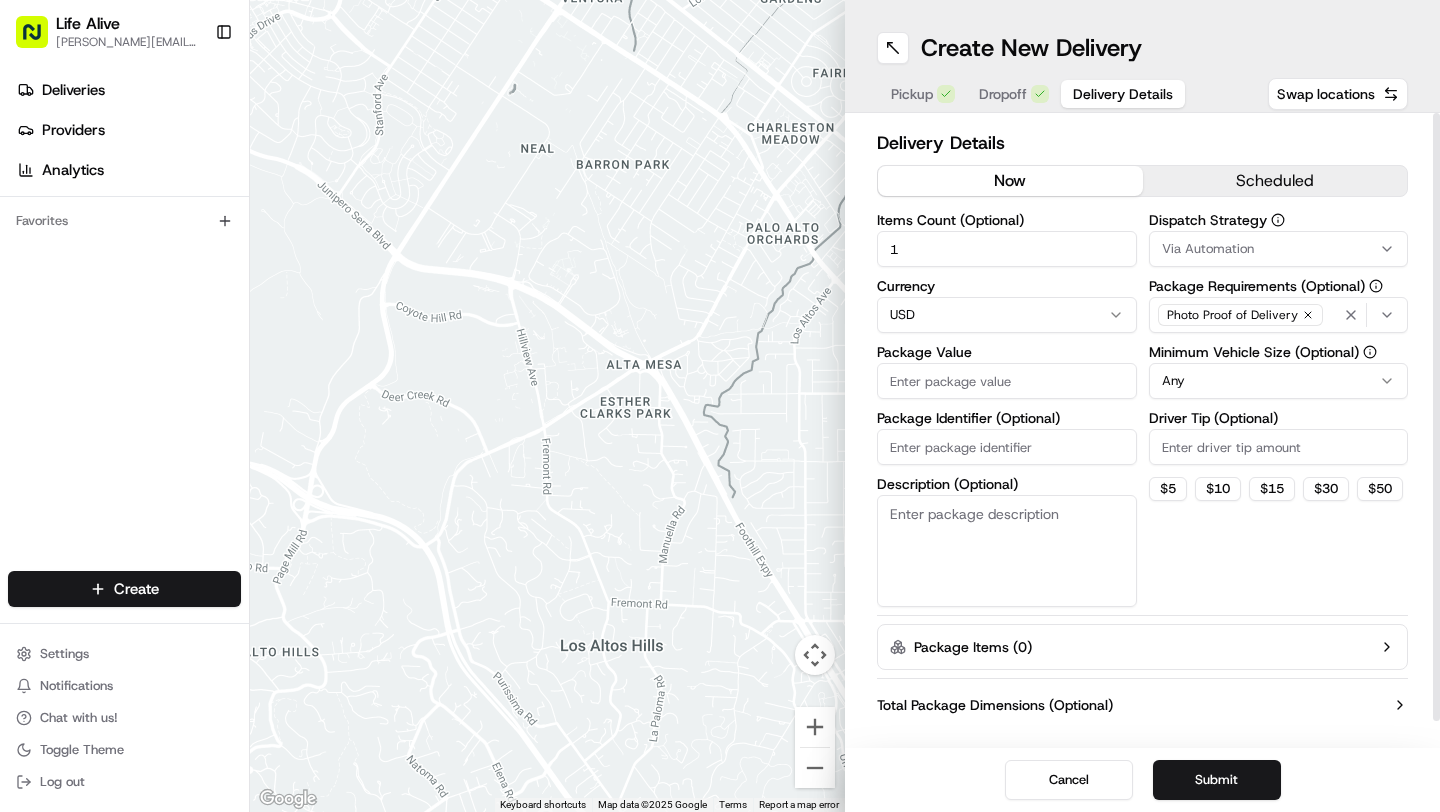 type on "1" 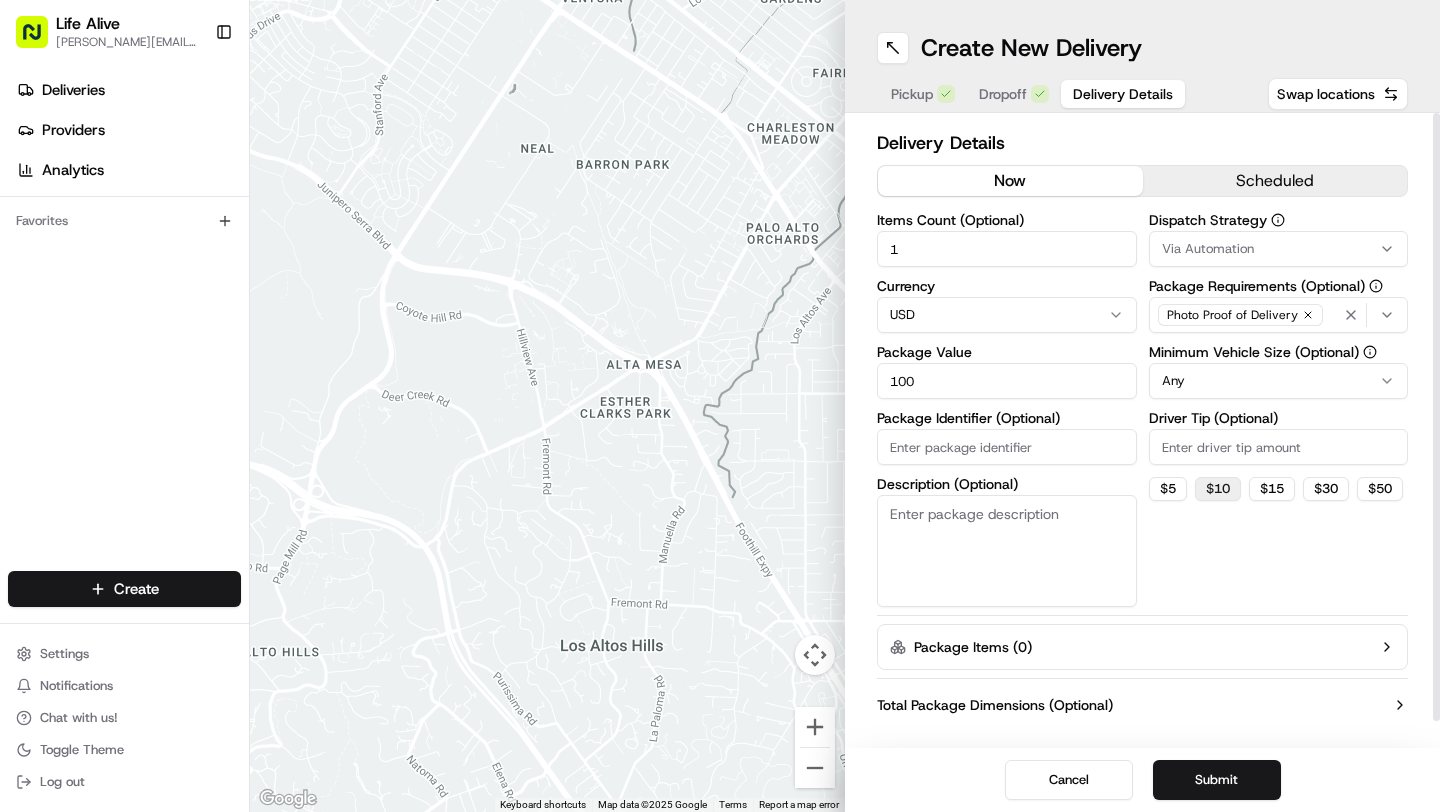 type on "100" 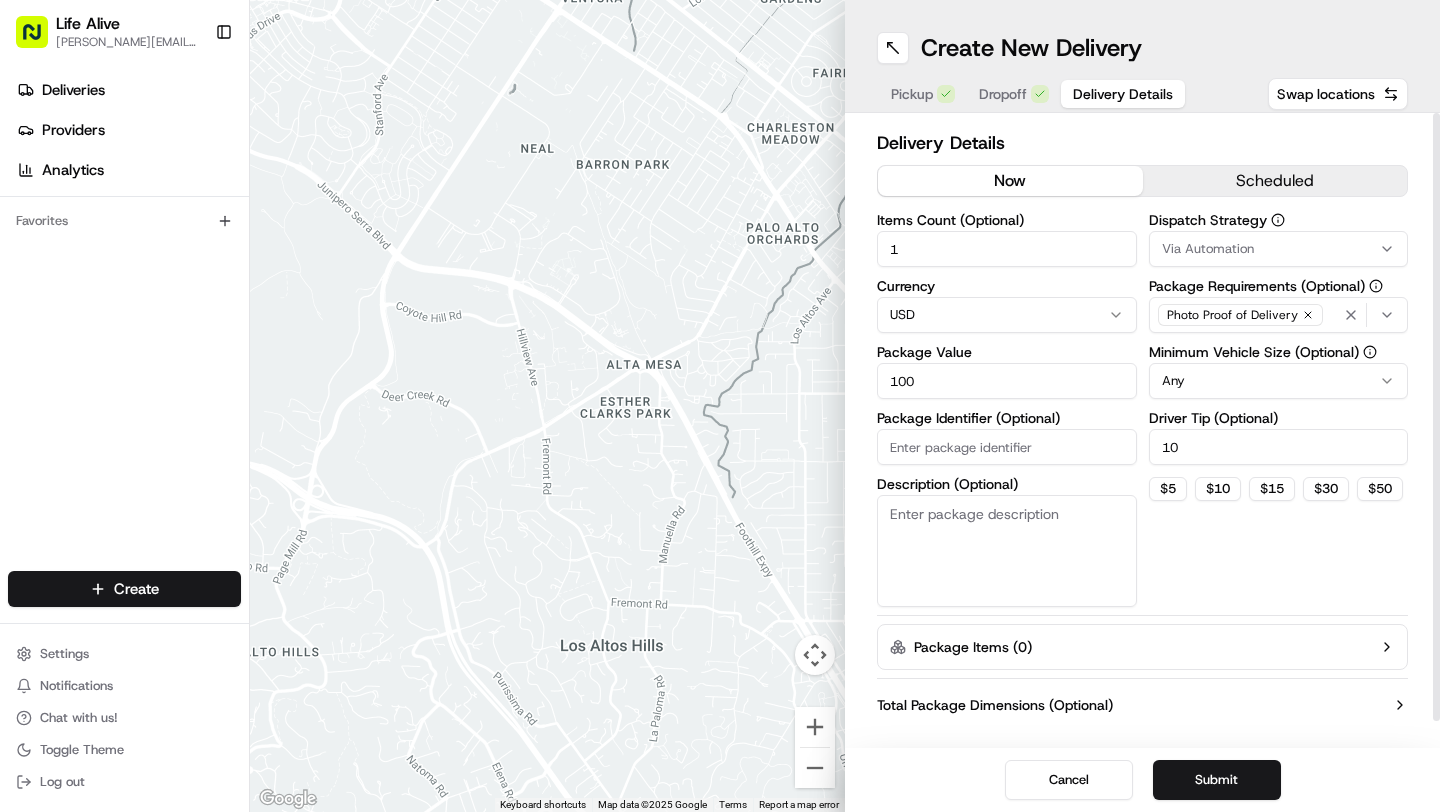 click on "Life Alive [PERSON_NAME][EMAIL_ADDRESS][DOMAIN_NAME] Toggle Sidebar Deliveries Providers Analytics Favorites Main Menu Members & Organization Organization Users Roles Preferences Customization Tracking Orchestration Automations Dispatch Strategy Locations Pickup Locations Dropoff Locations Billing Billing Refund Requests Integrations Notification Triggers Webhooks API Keys Request Logs Create Settings Notifications Chat with us! Toggle Theme Log out ← Move left → Move right ↑ Move up ↓ Move down + Zoom in - Zoom out Home Jump left by 75% End Jump right by 75% Page Up Jump up by 75% Page Down Jump down by 75% Keyboard shortcuts Map Data Map data ©2025 Google Map data ©2025 Google 500 m  Click to toggle between metric and imperial units Terms Report a map error Create New Delivery Pickup Dropoff Delivery Details Swap locations Delivery Details now scheduled Items Count (Optional) 1 Currency USD Package Value 100 Package Identifier (Optional) Description (Optional) Dispatch Strategy Via Automation Any 10 $" at bounding box center (720, 406) 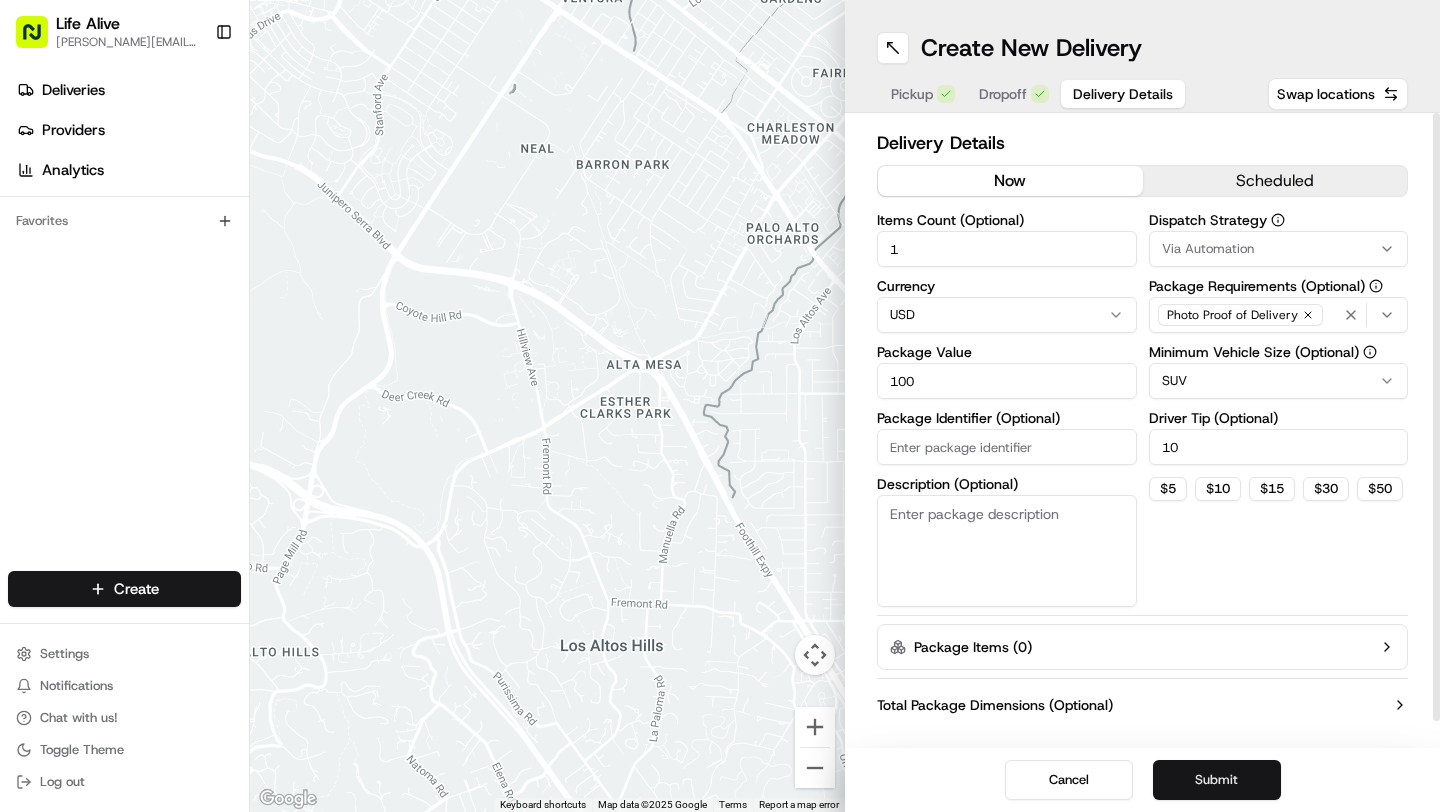 click on "Submit" at bounding box center (1217, 780) 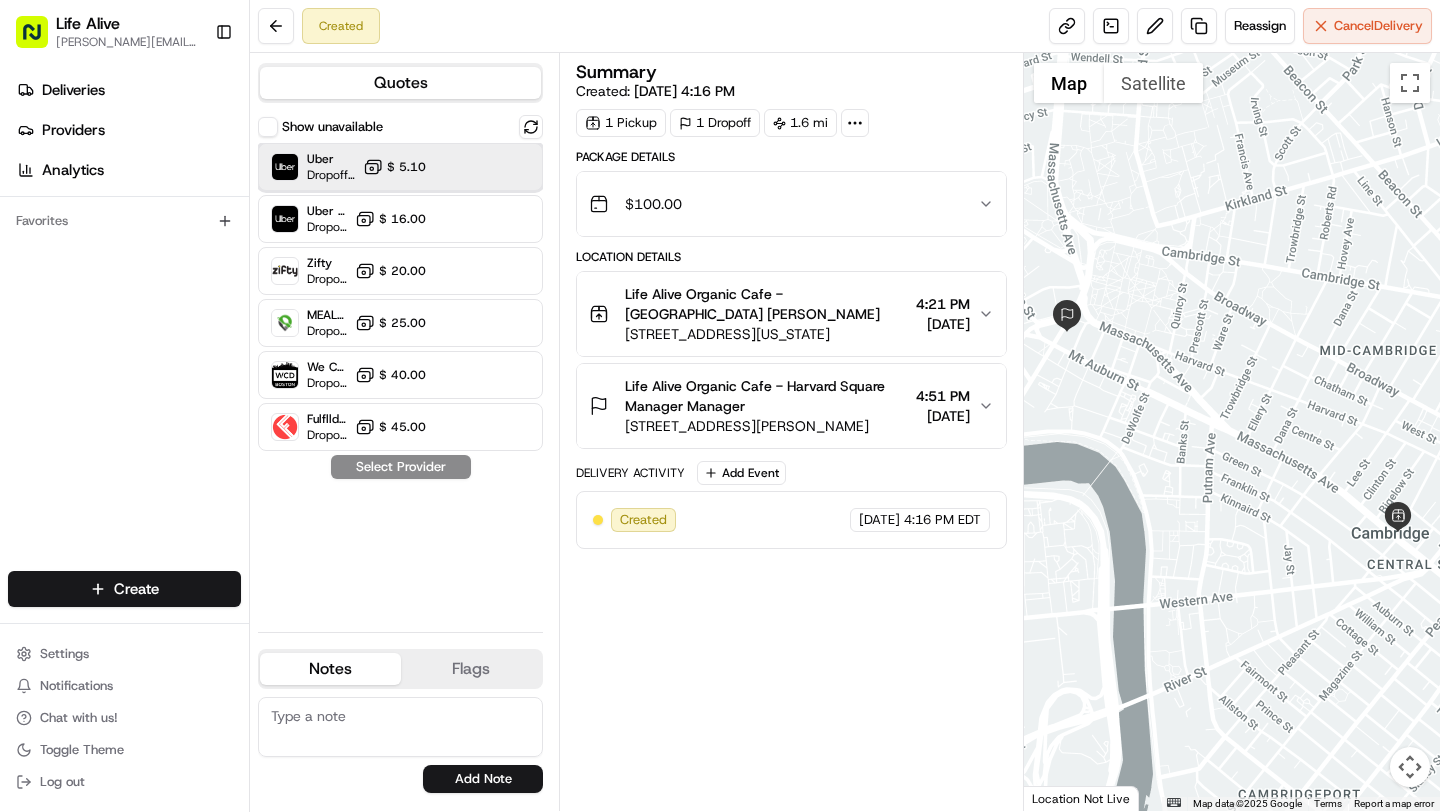click on "Uber Dropoff ETA   23 minutes $   5.10" at bounding box center (400, 167) 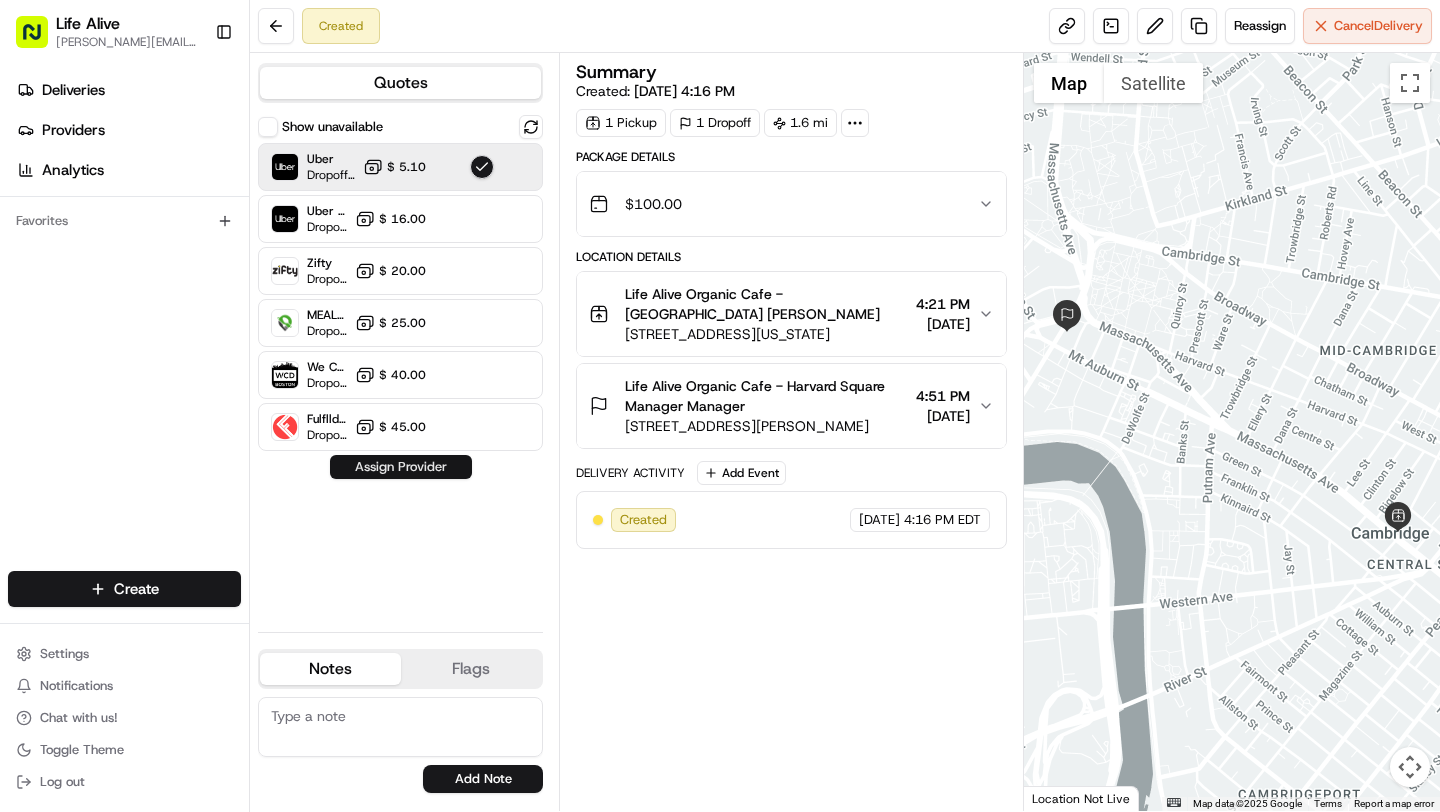 click on "Assign Provider" at bounding box center [401, 467] 